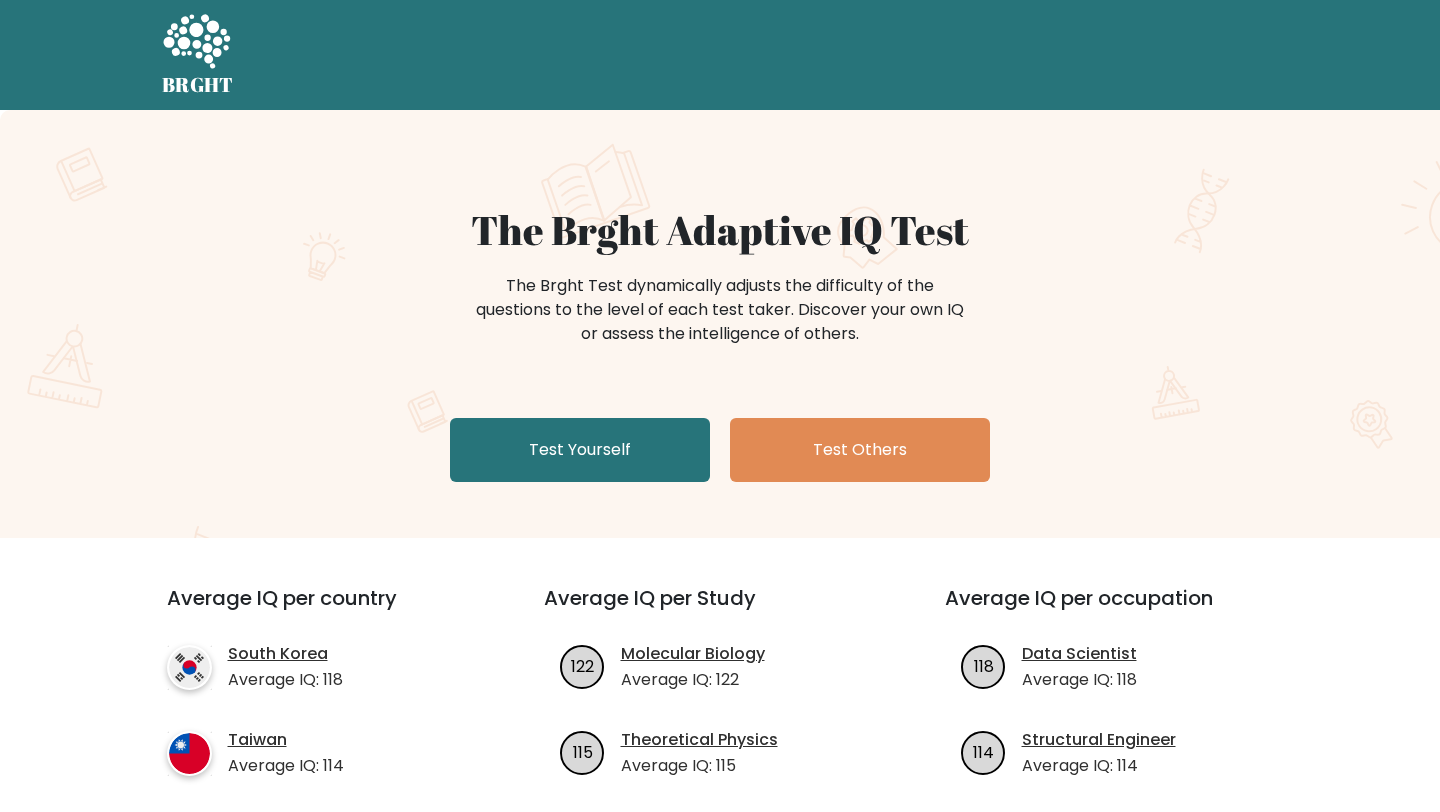 scroll, scrollTop: 0, scrollLeft: 0, axis: both 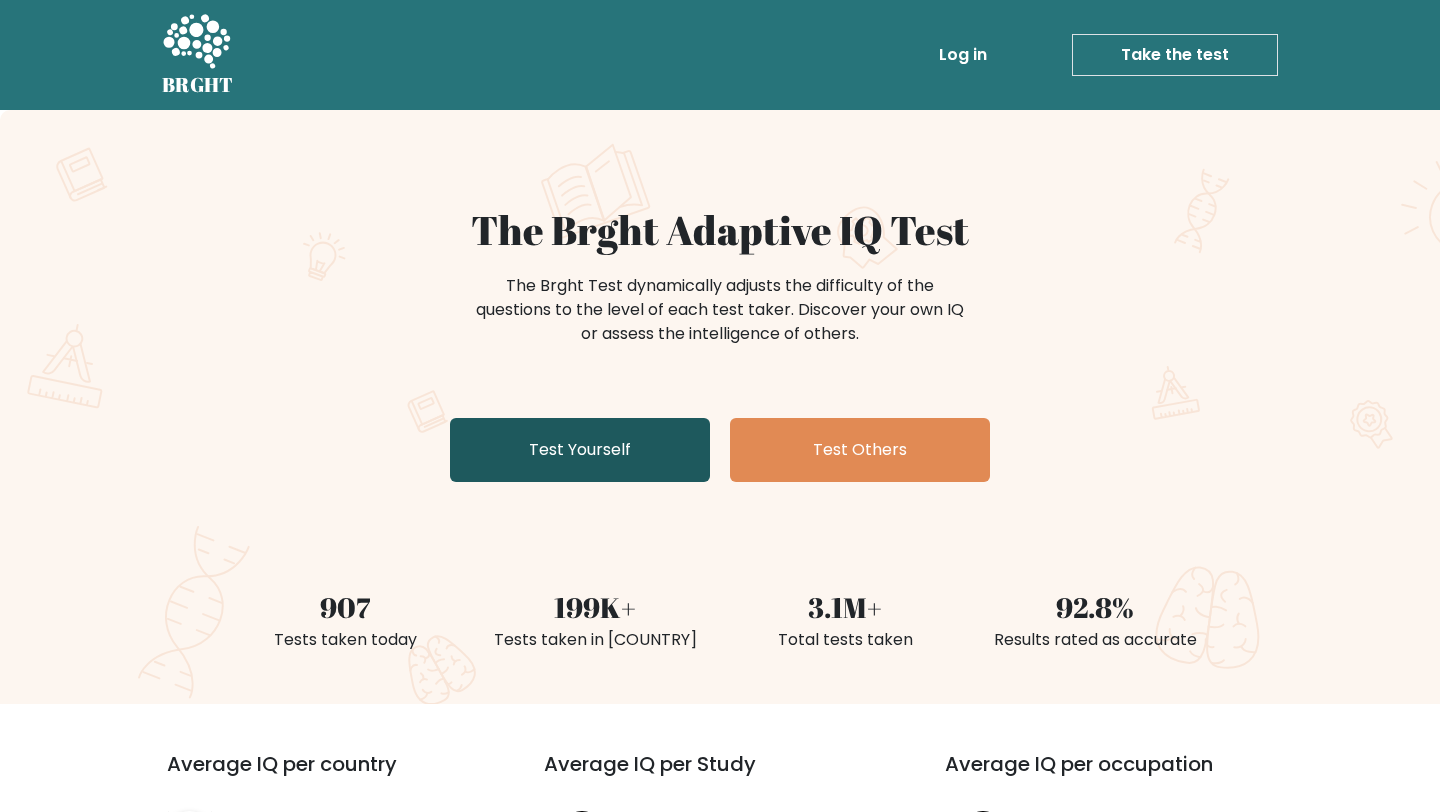 click on "Test Yourself" at bounding box center [580, 450] 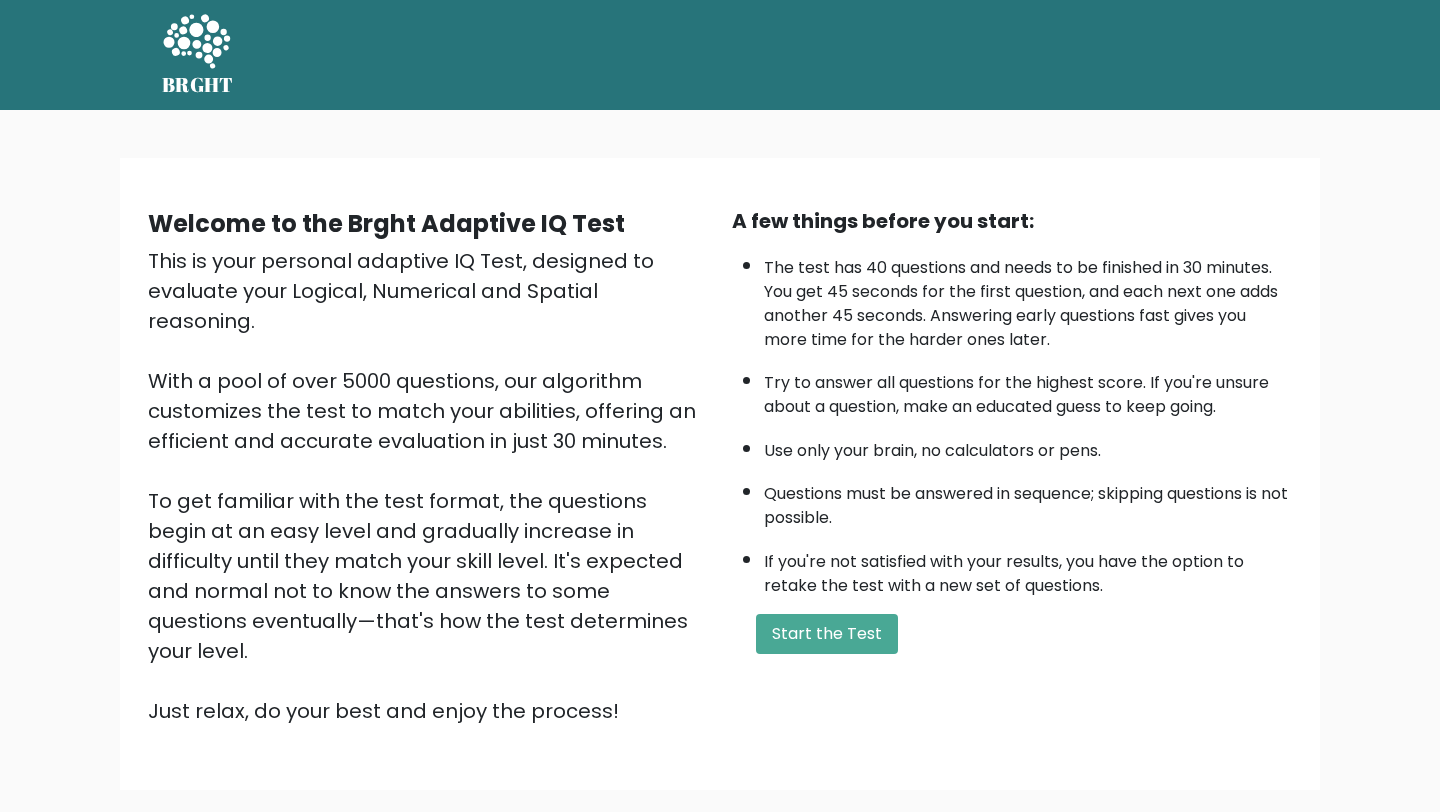 scroll, scrollTop: 0, scrollLeft: 0, axis: both 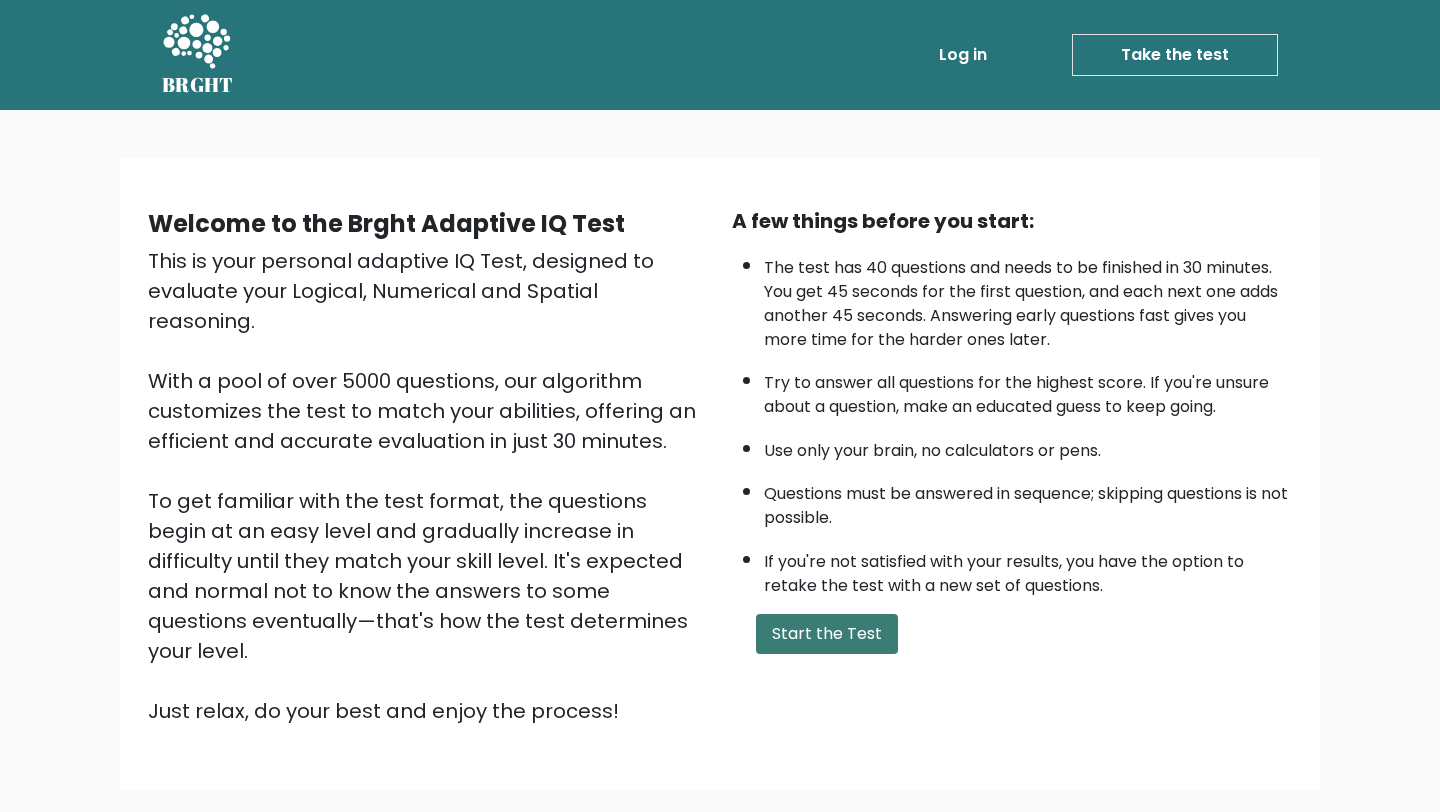 click on "Start the Test" at bounding box center [827, 634] 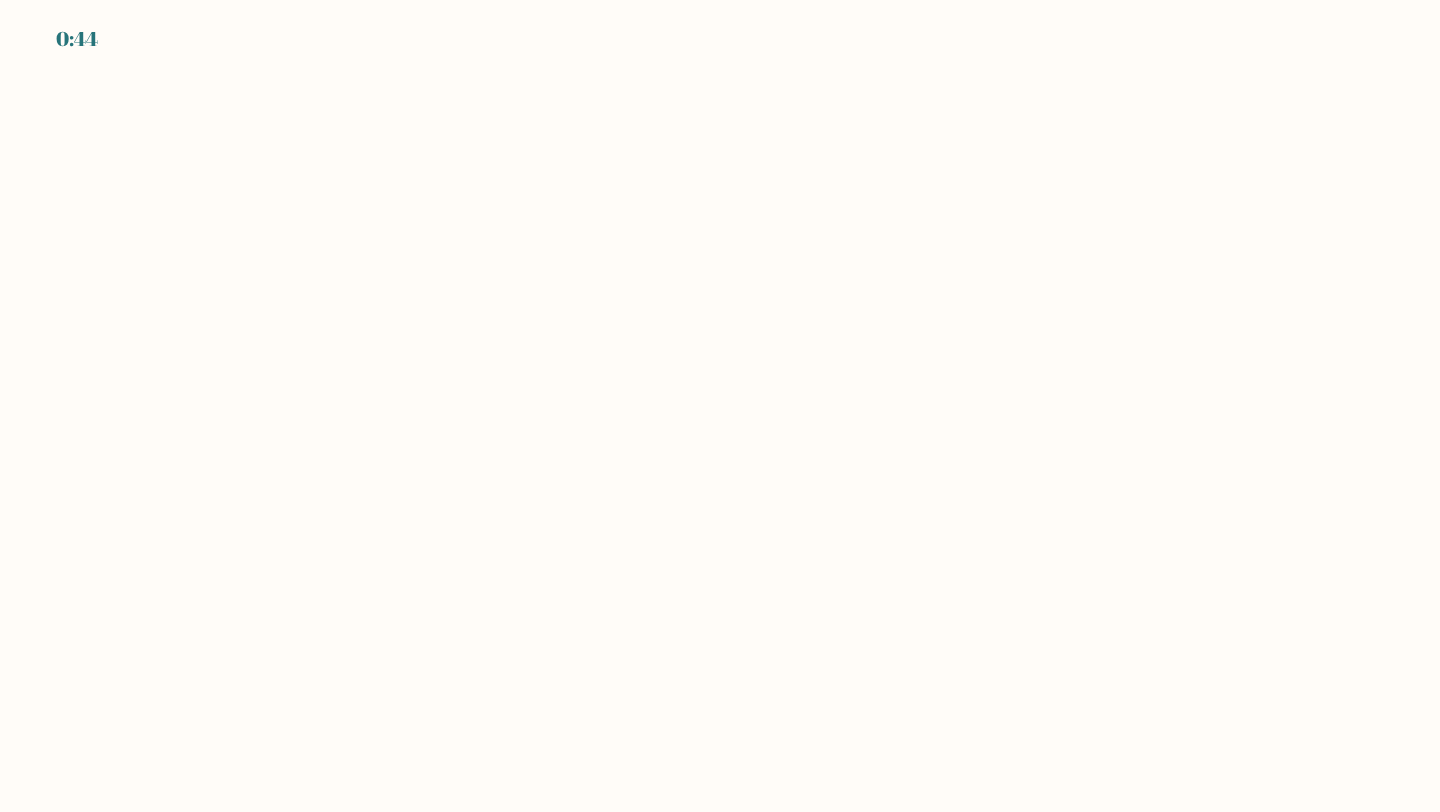 scroll, scrollTop: 0, scrollLeft: 0, axis: both 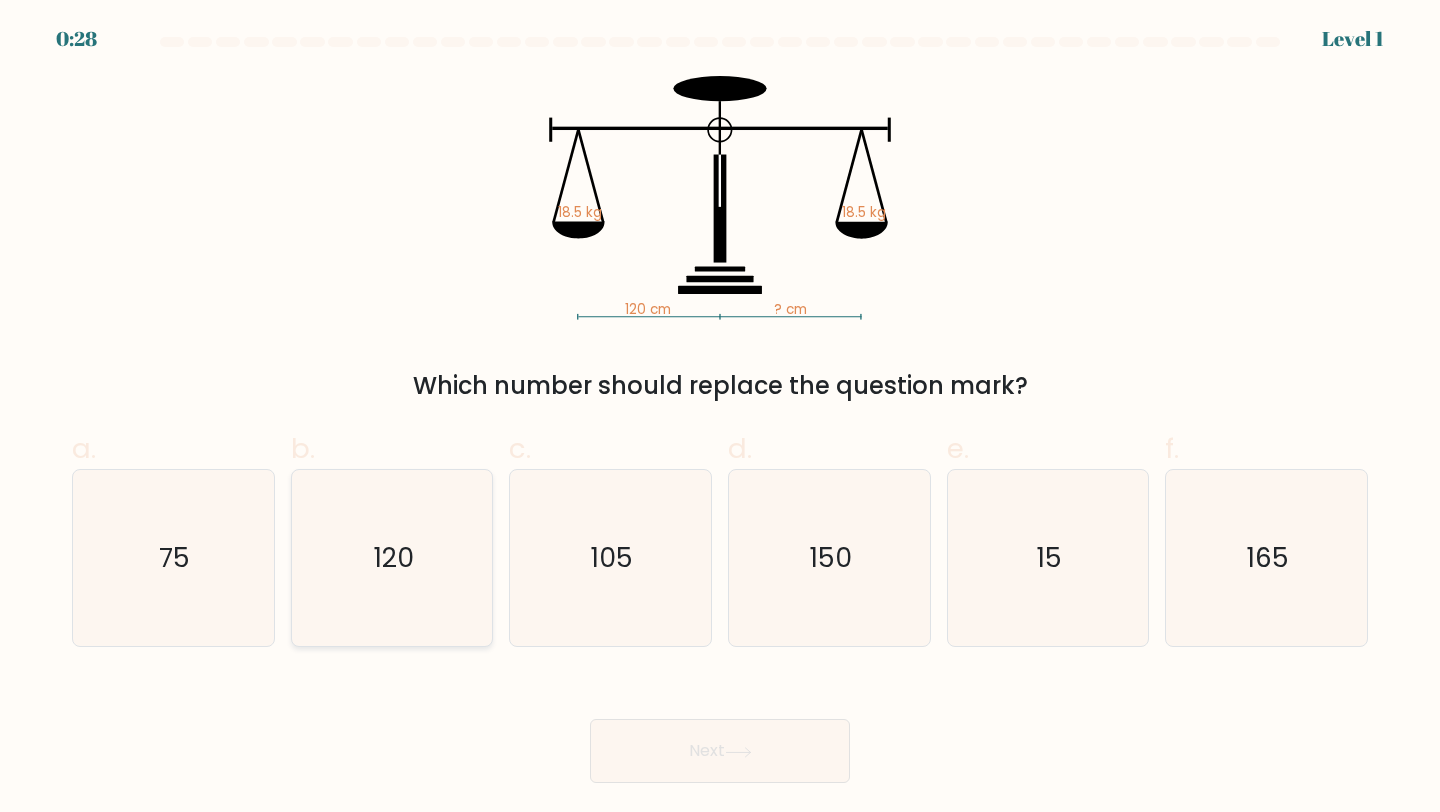 click on "120" 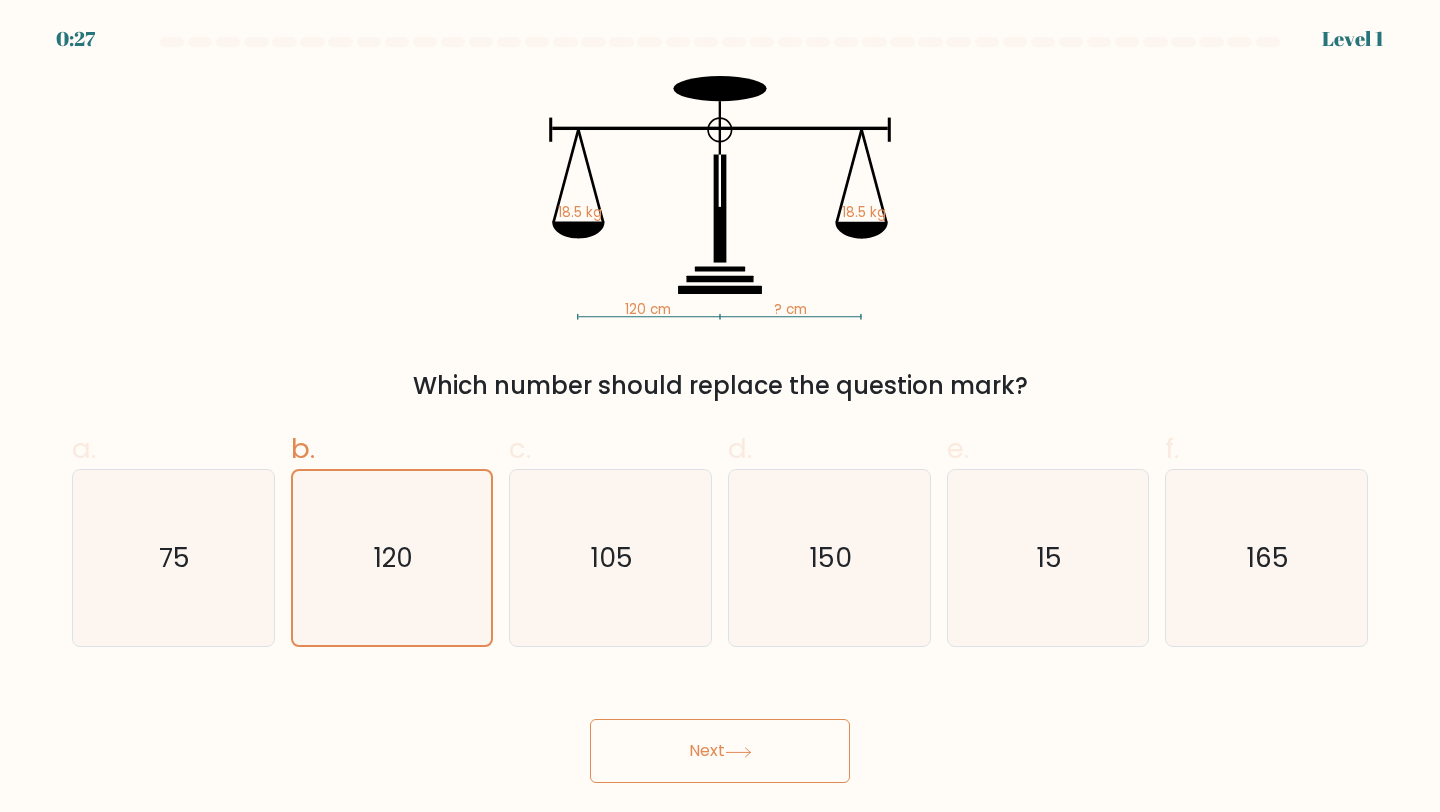 click on "Next" at bounding box center [720, 751] 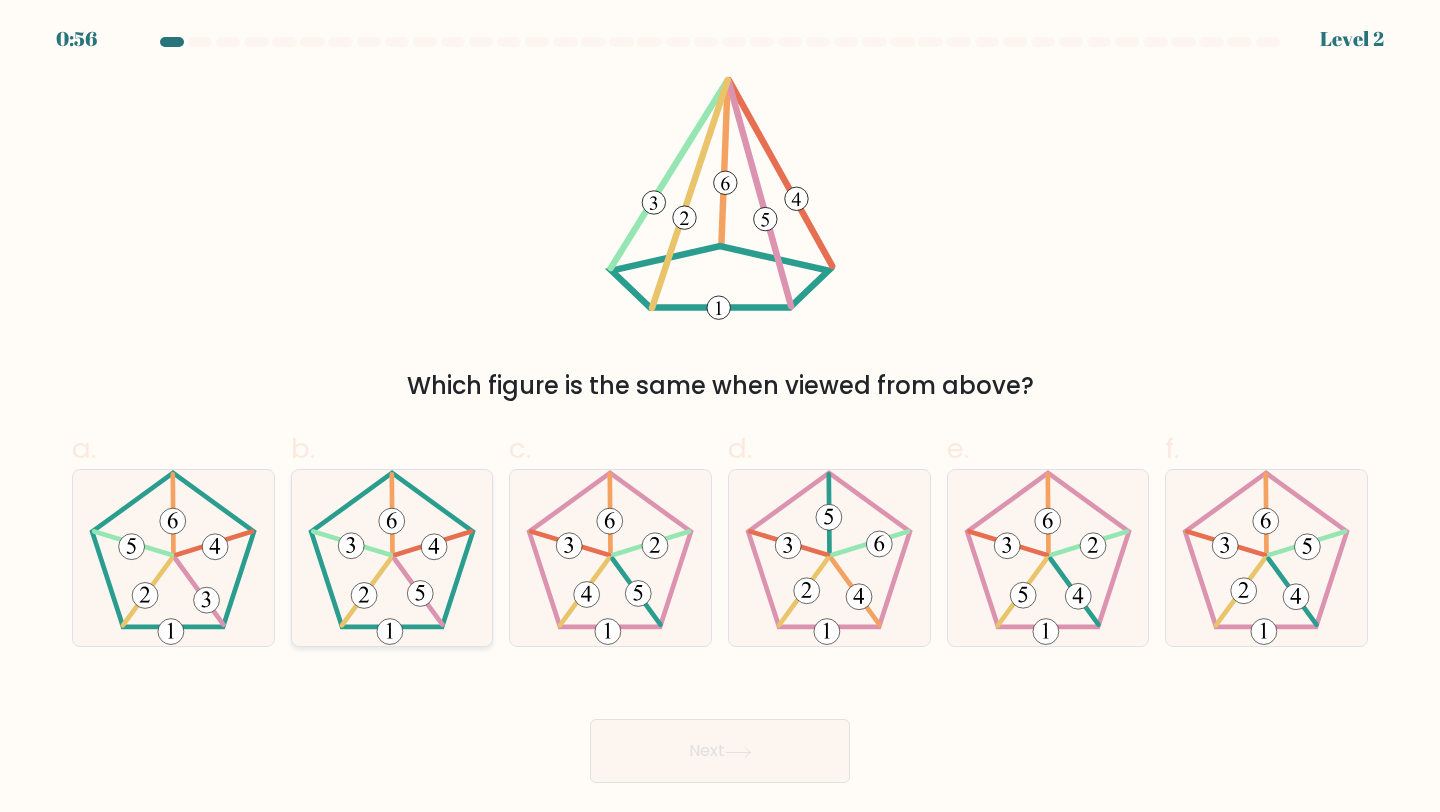 click 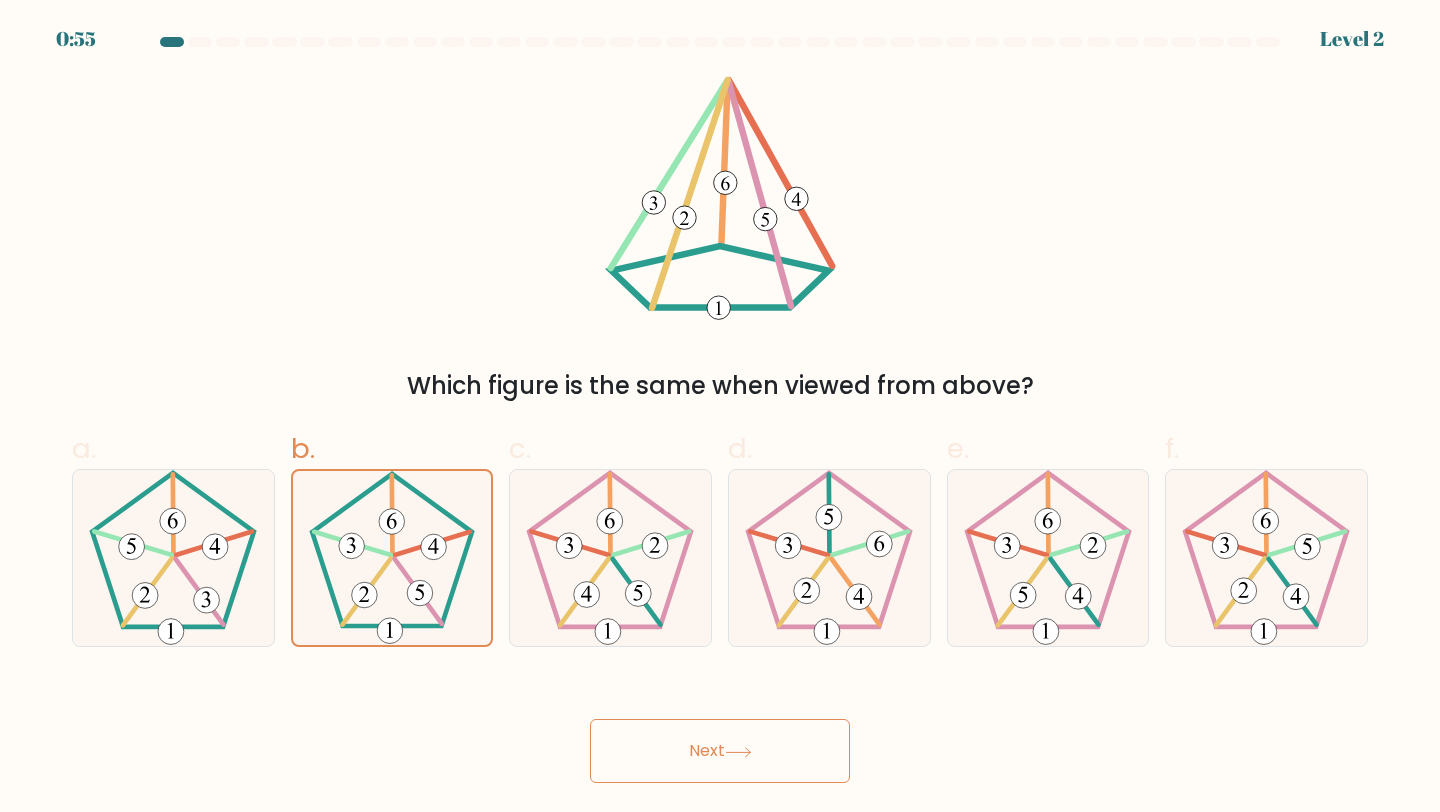 click on "Next" at bounding box center (720, 751) 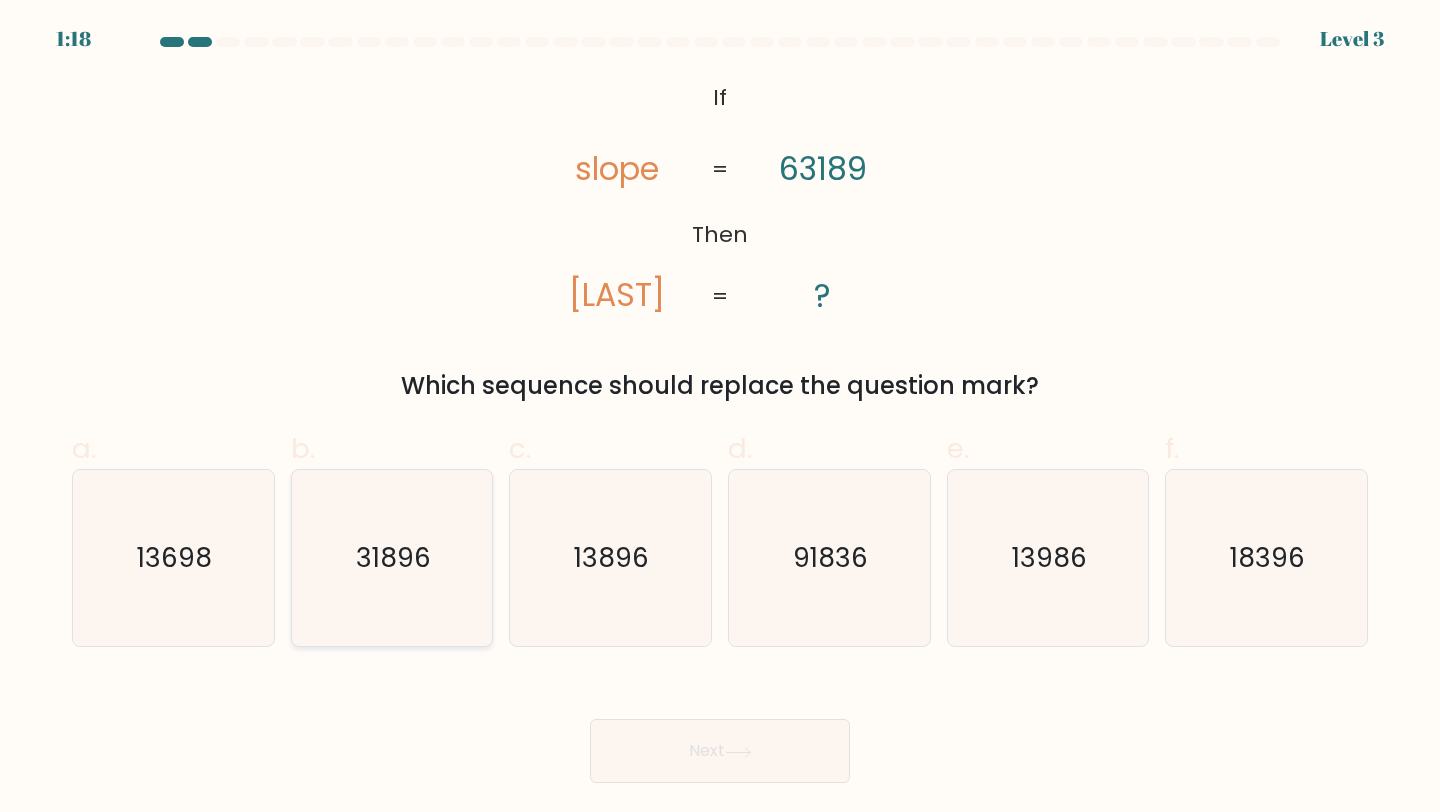 click on "31896" 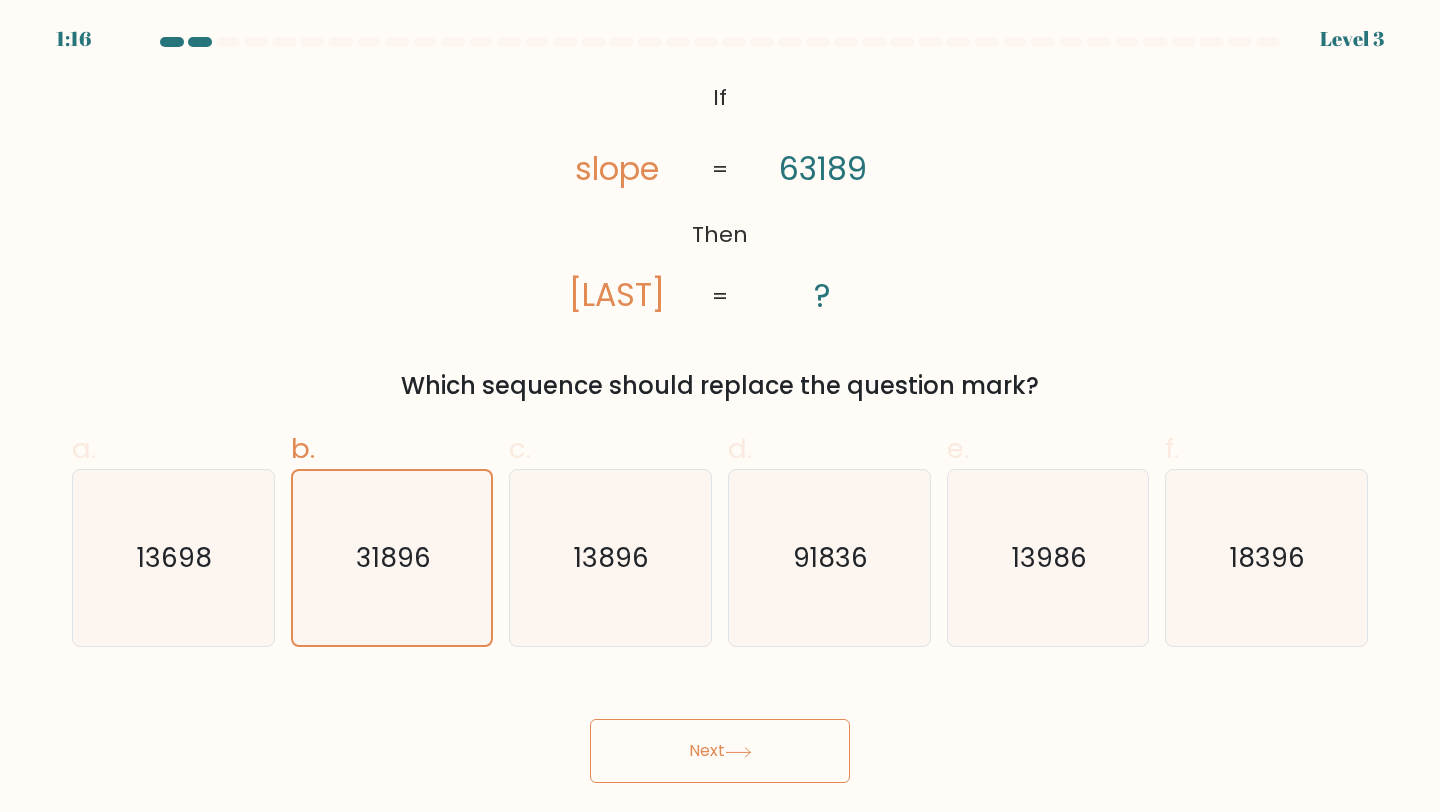 click on "Next" at bounding box center [720, 751] 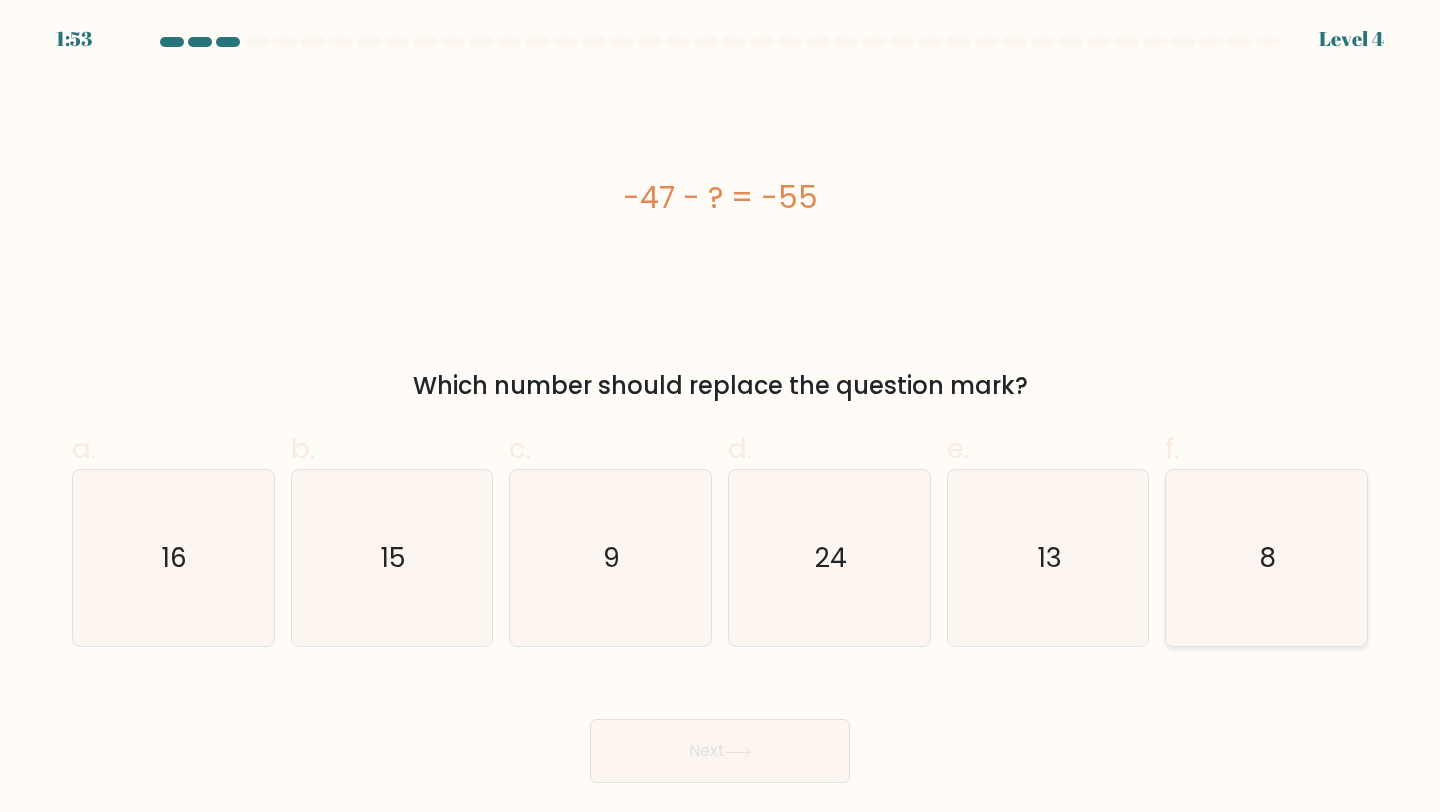 click on "8" 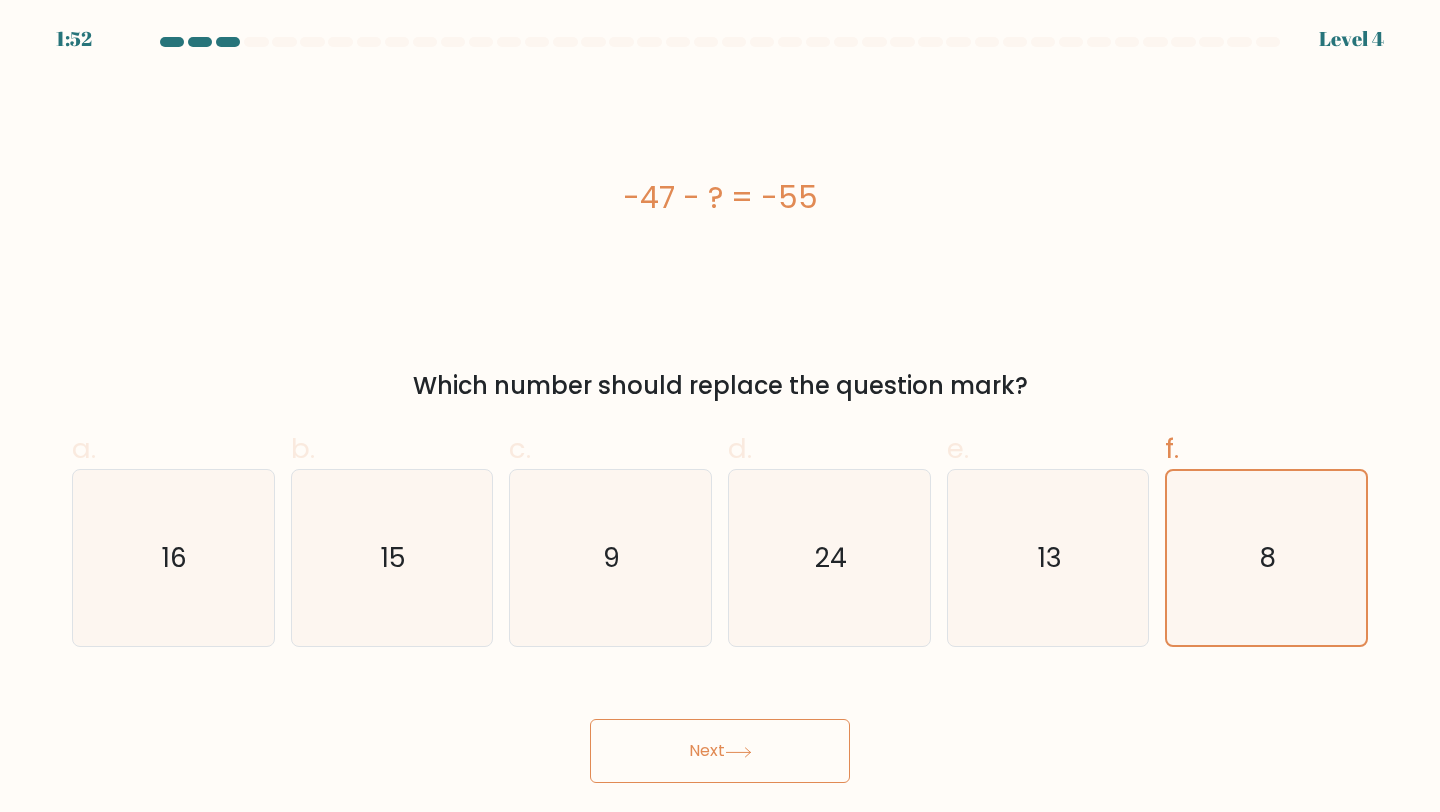 click on "Next" at bounding box center (720, 751) 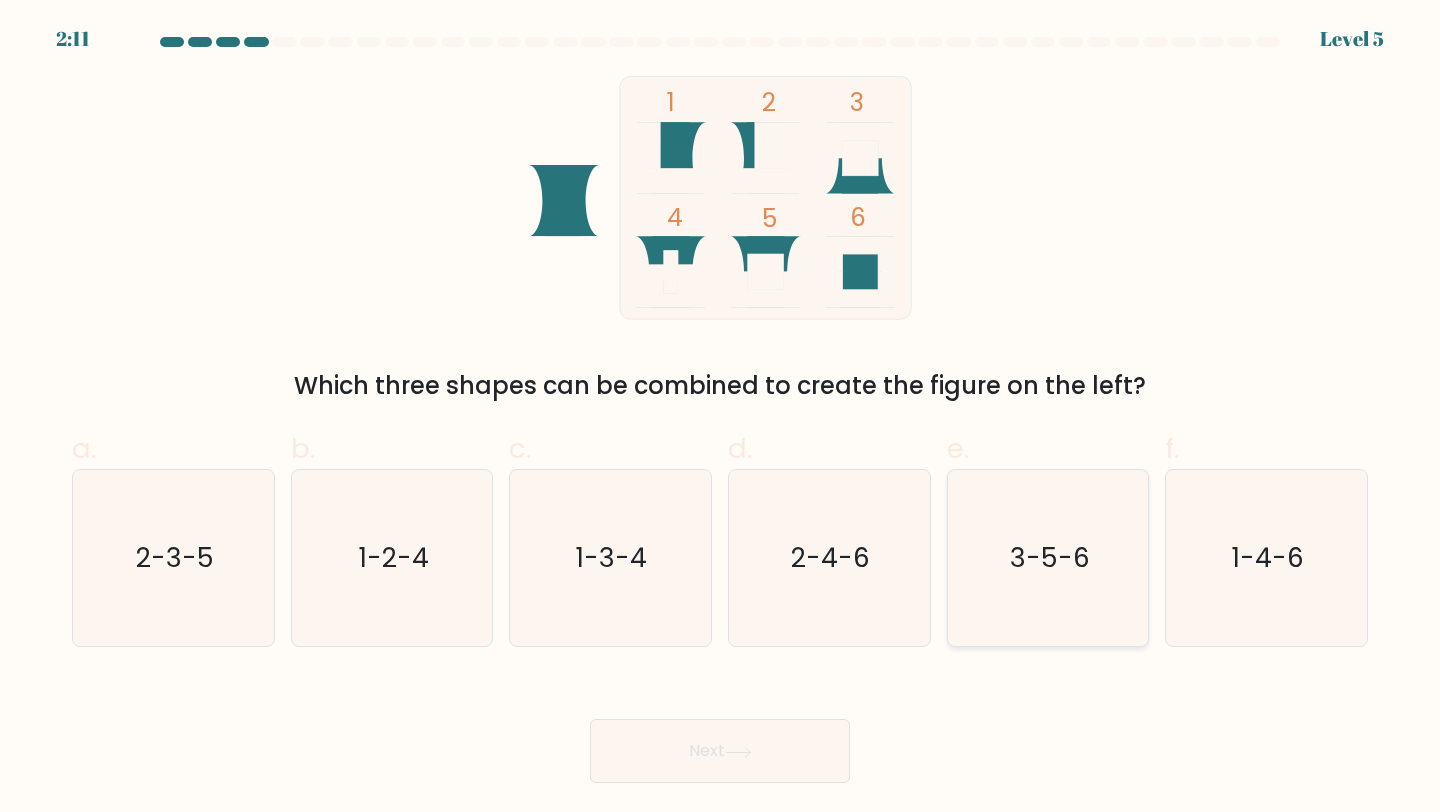 click on "3-5-6" 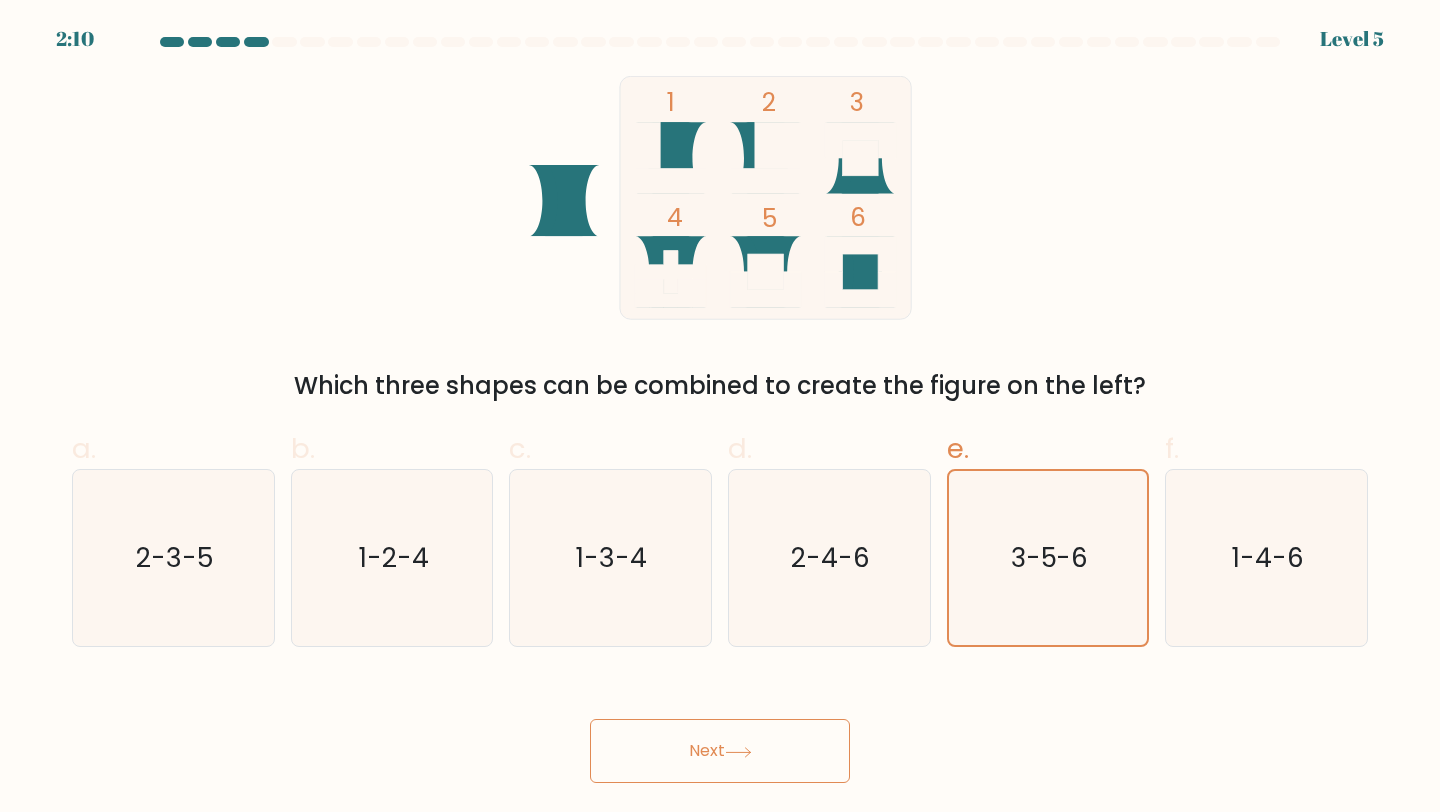 click on "Next" at bounding box center [720, 751] 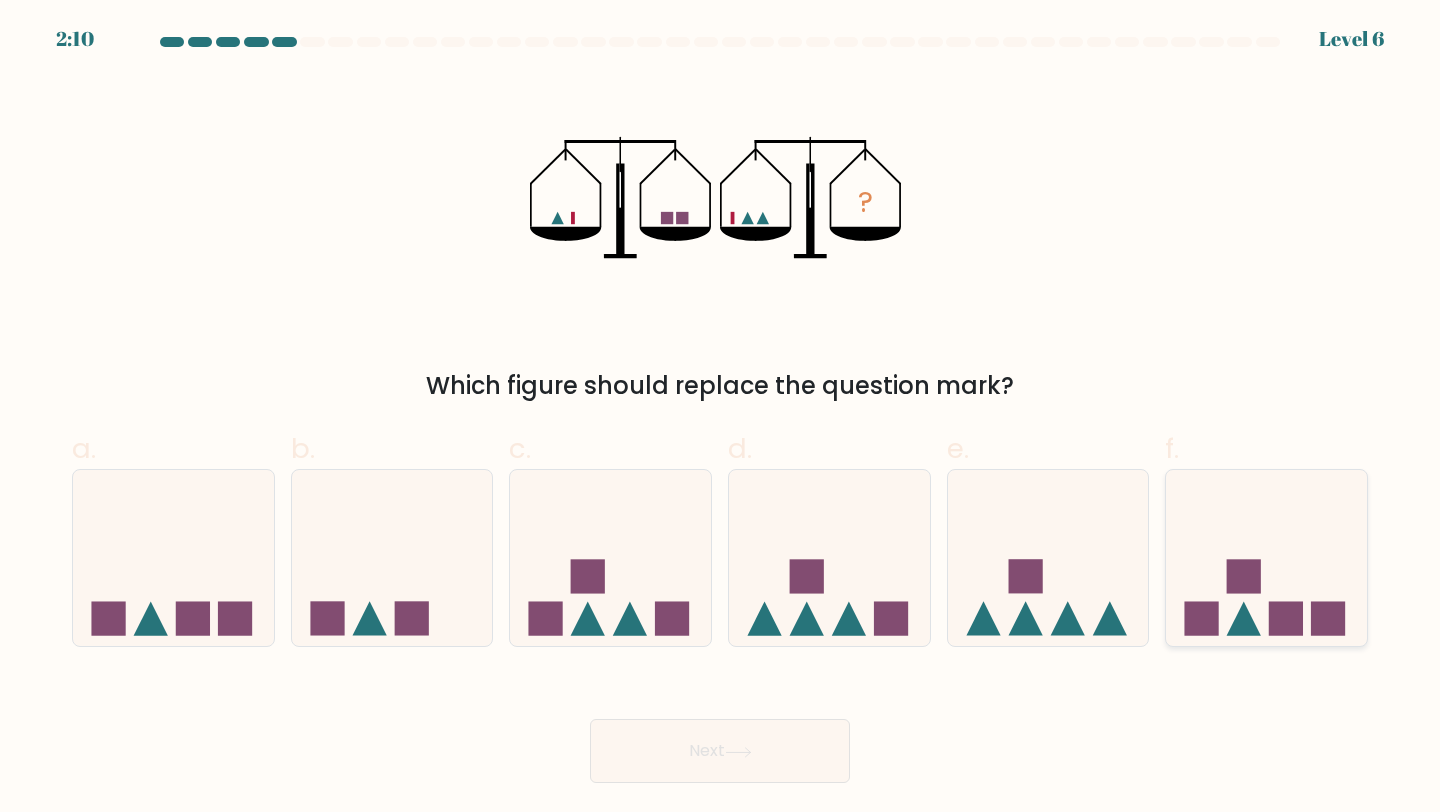 click 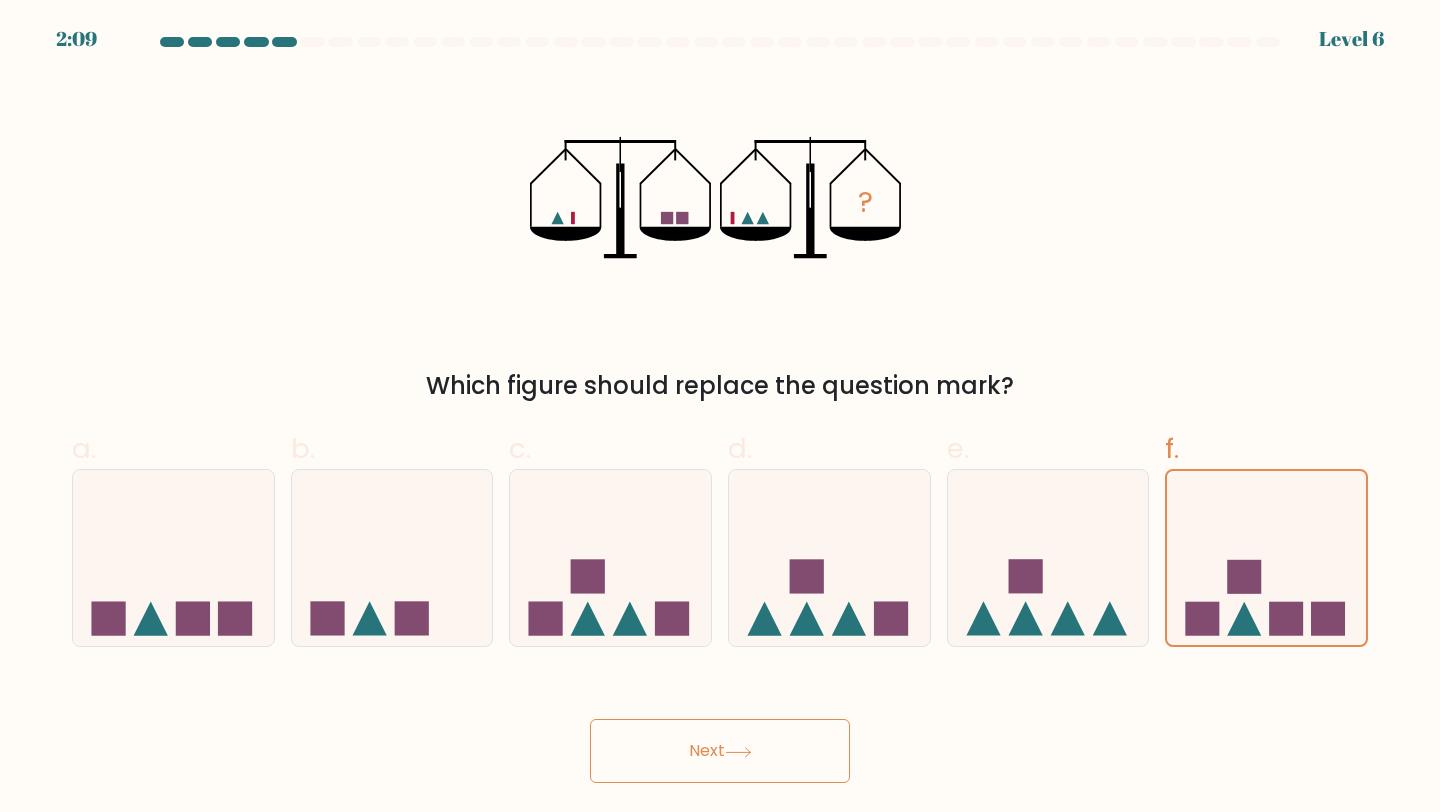 click on "Next" at bounding box center (720, 751) 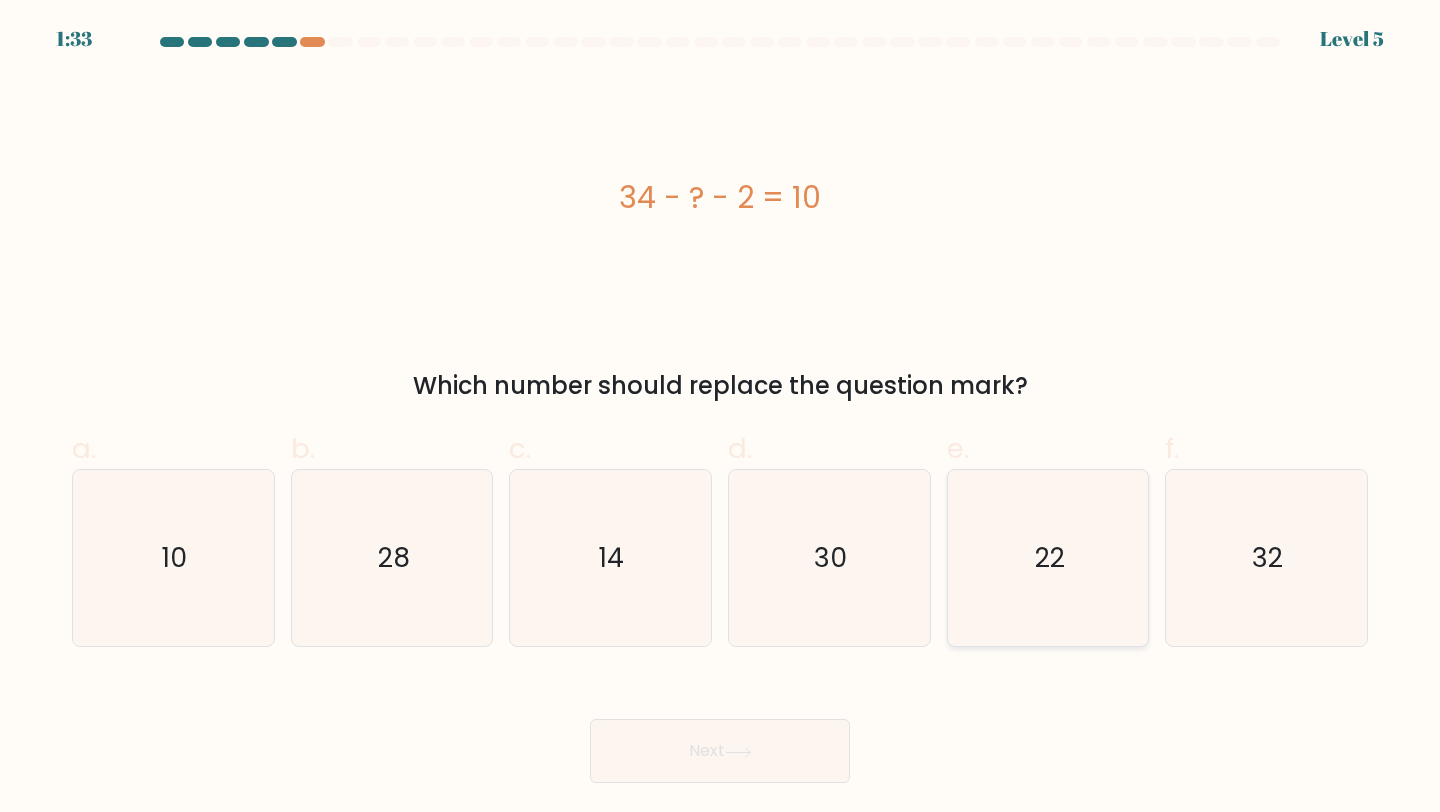 click on "22" 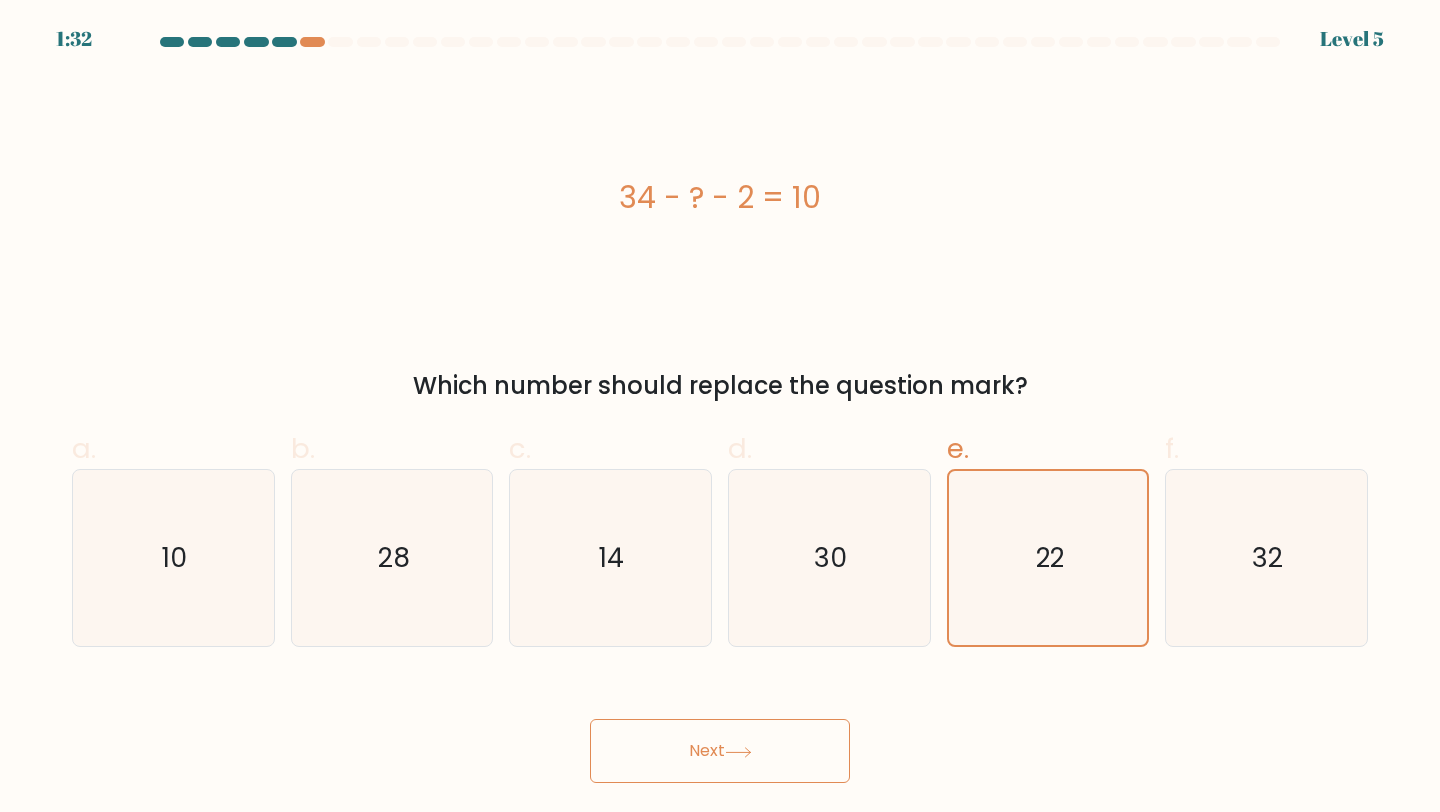 click on "Next" at bounding box center (720, 751) 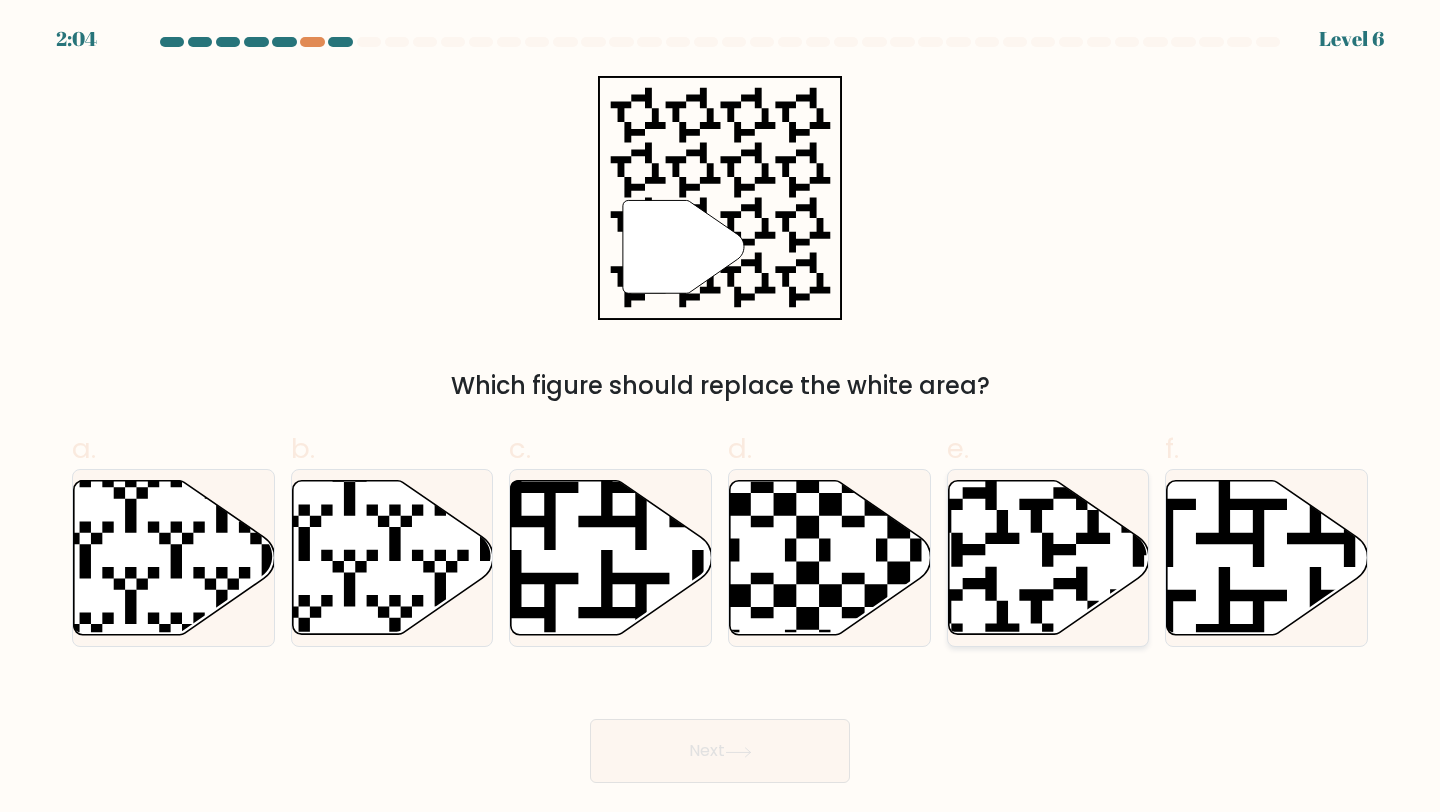 click 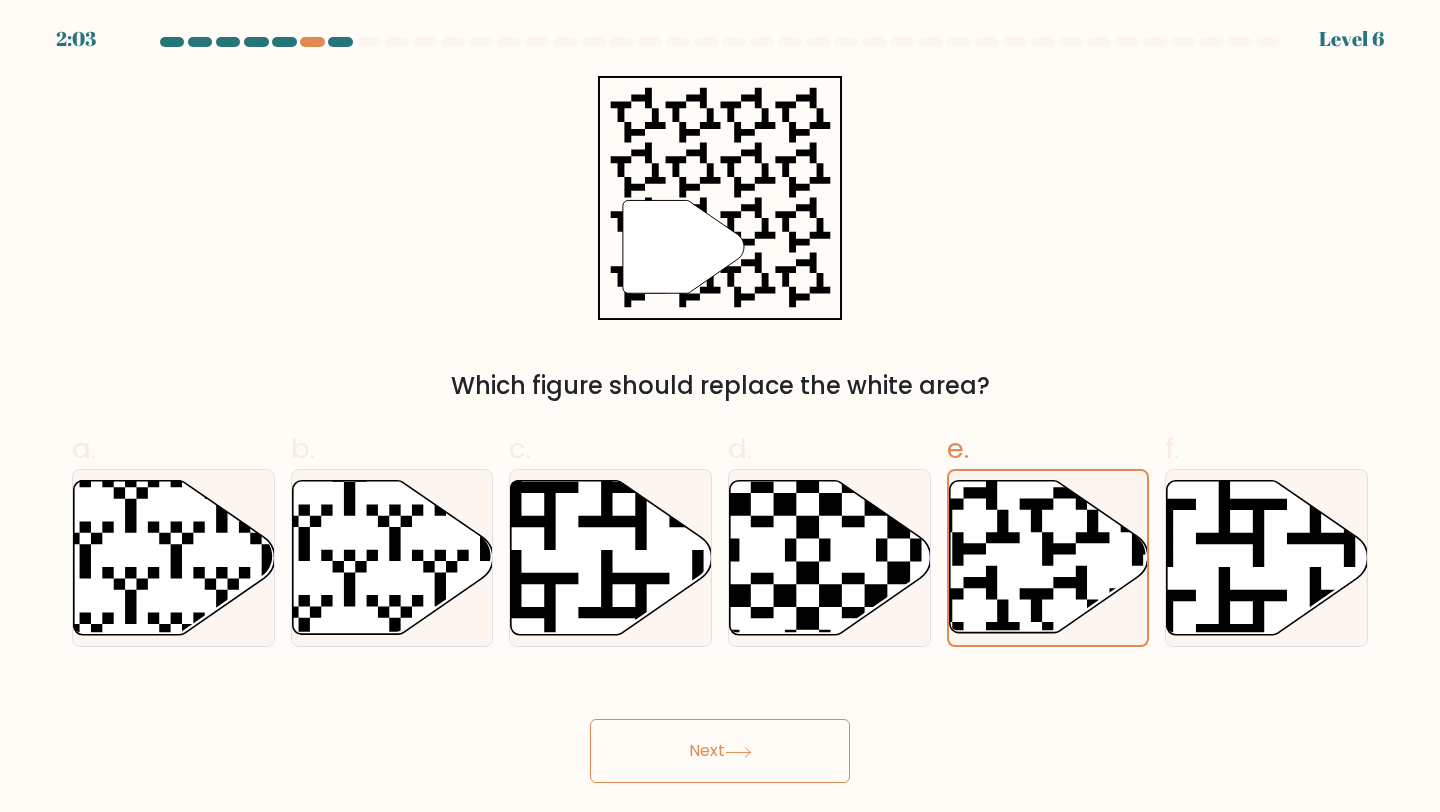 click on "Next" at bounding box center (720, 751) 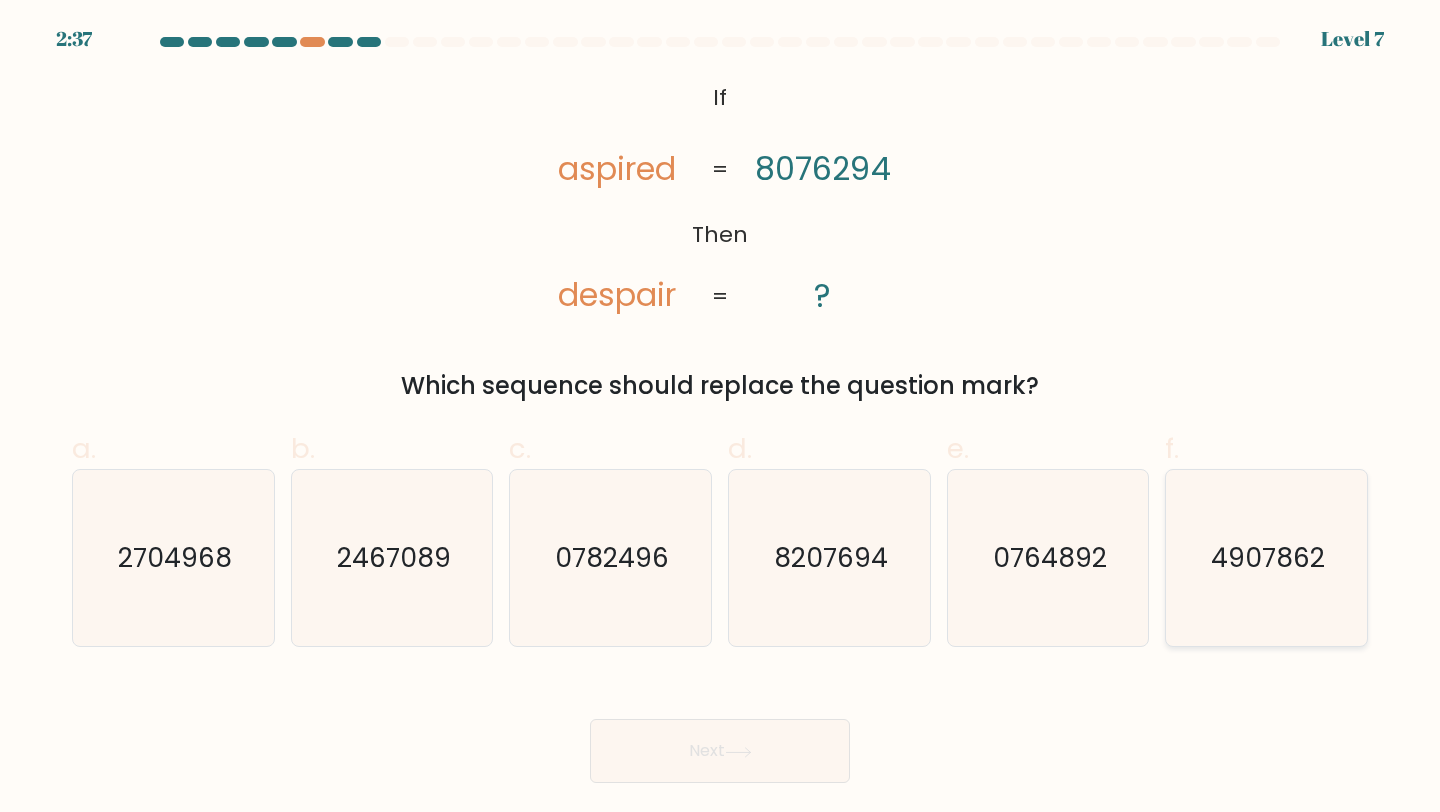 click on "4907862" 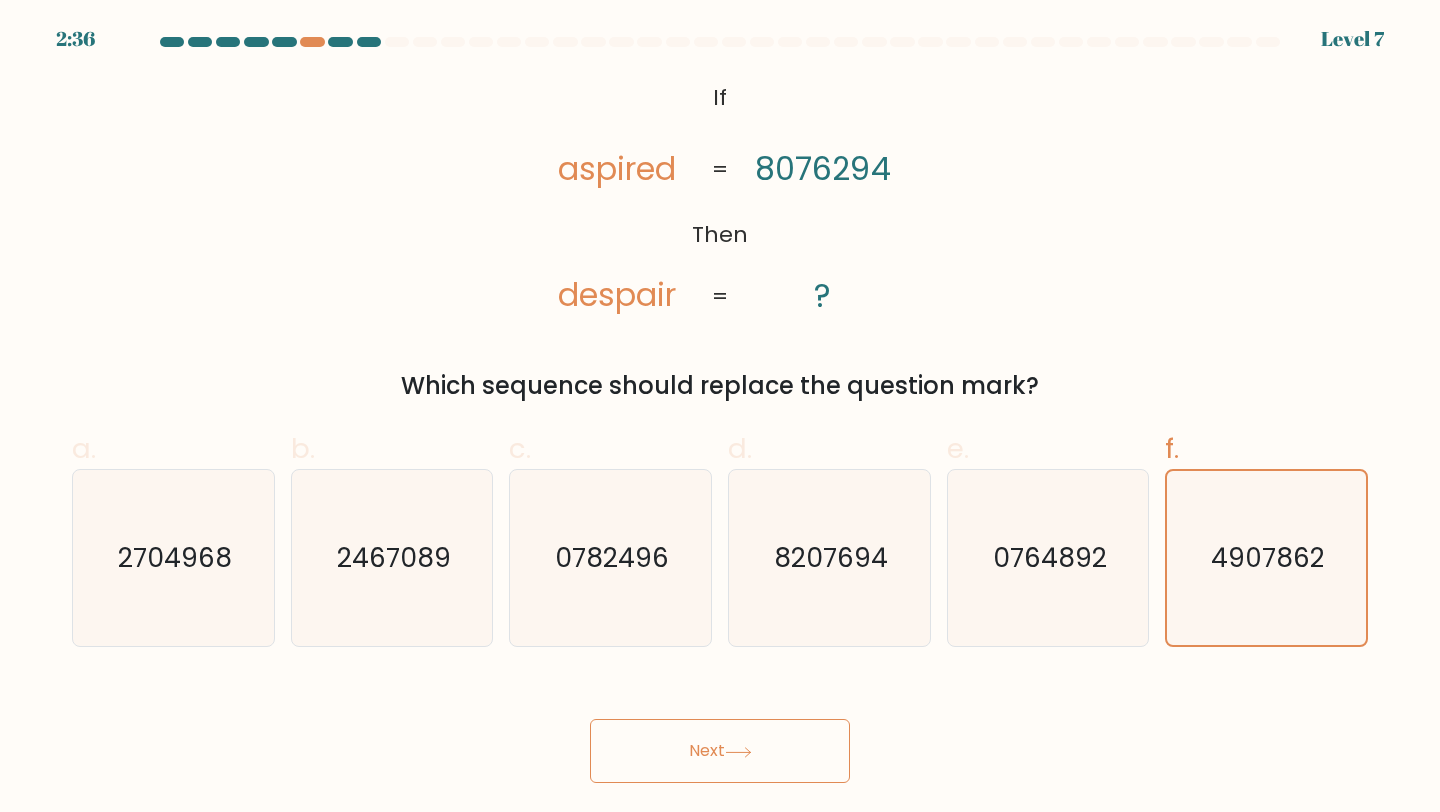 click on "Next" at bounding box center [720, 751] 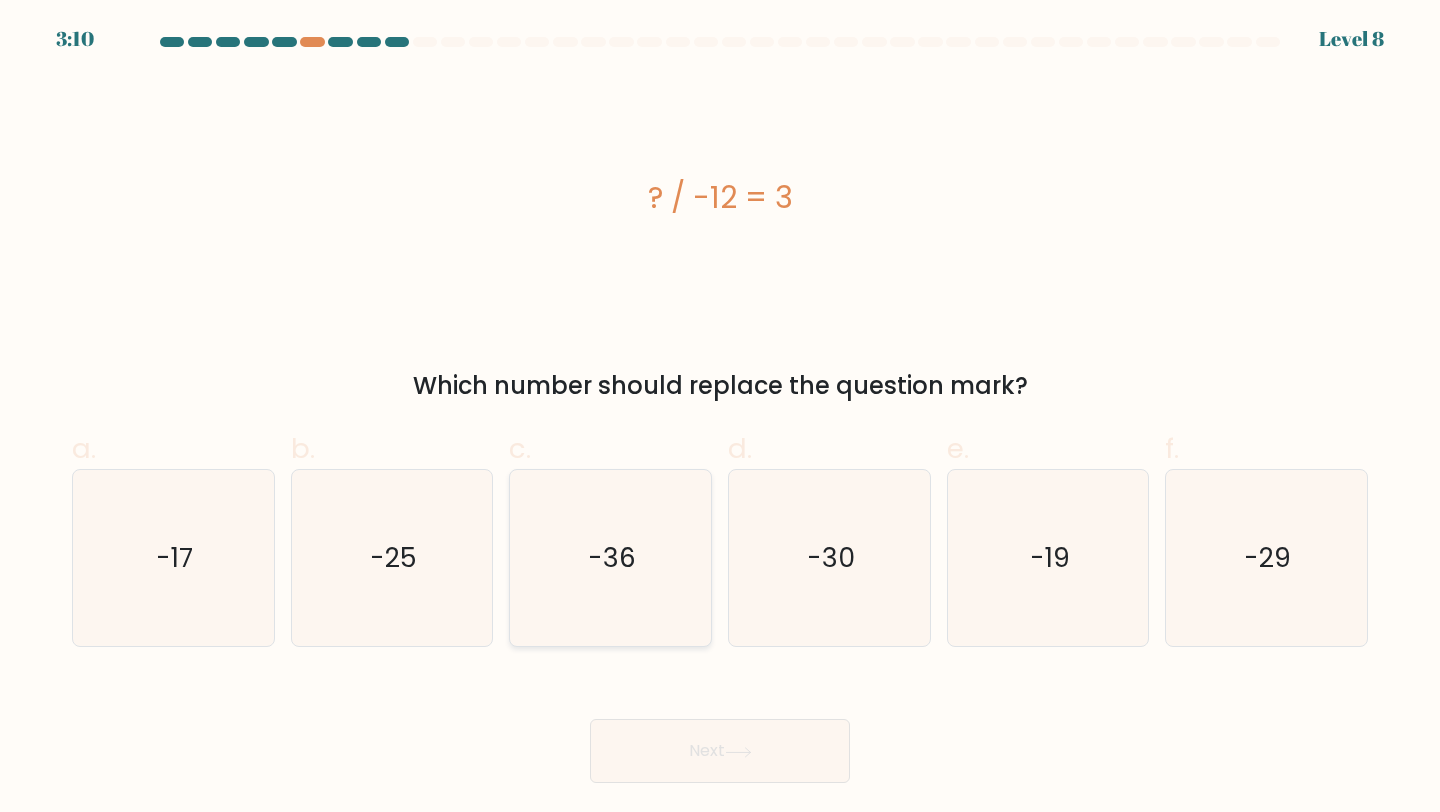 click on "-36" 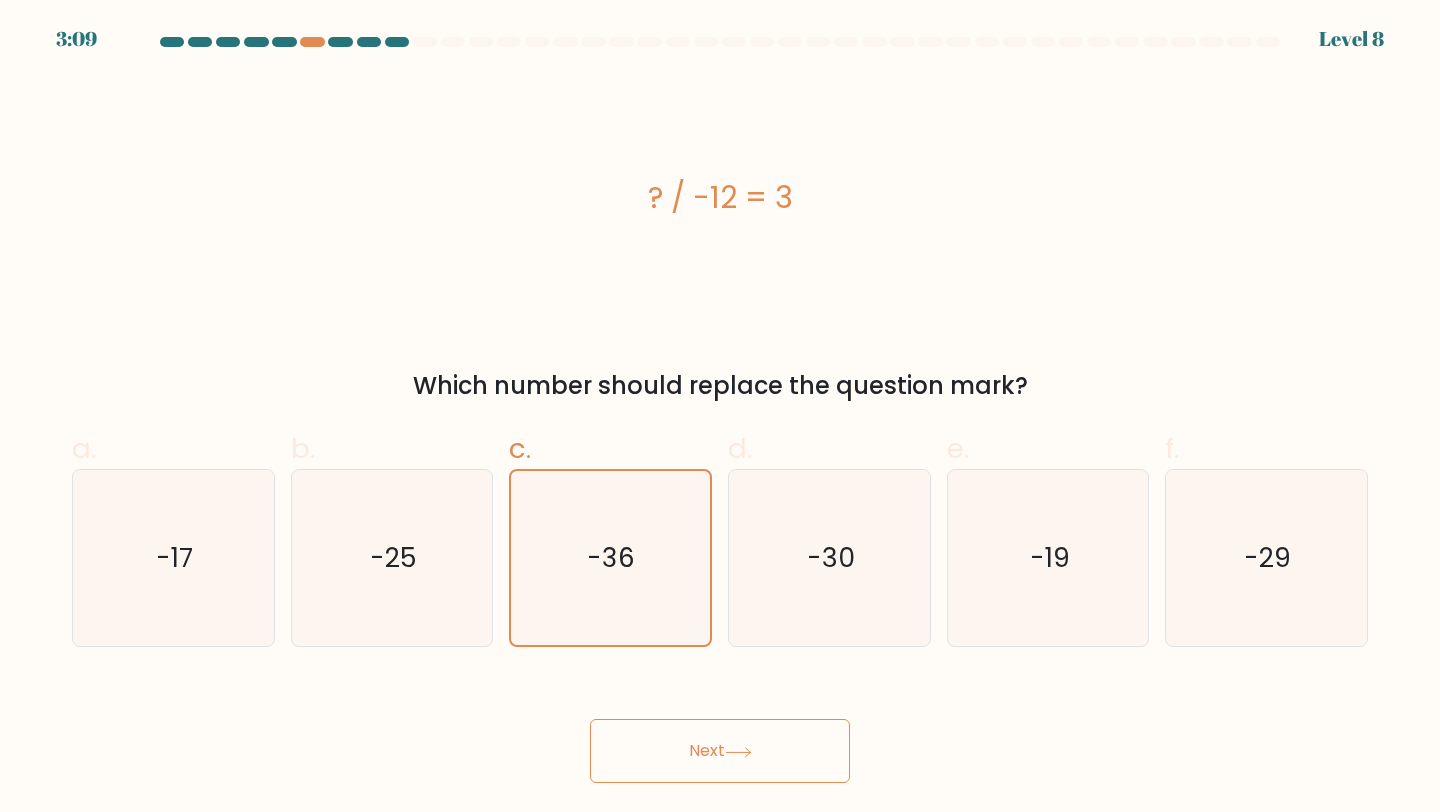 click on "Next" at bounding box center [720, 751] 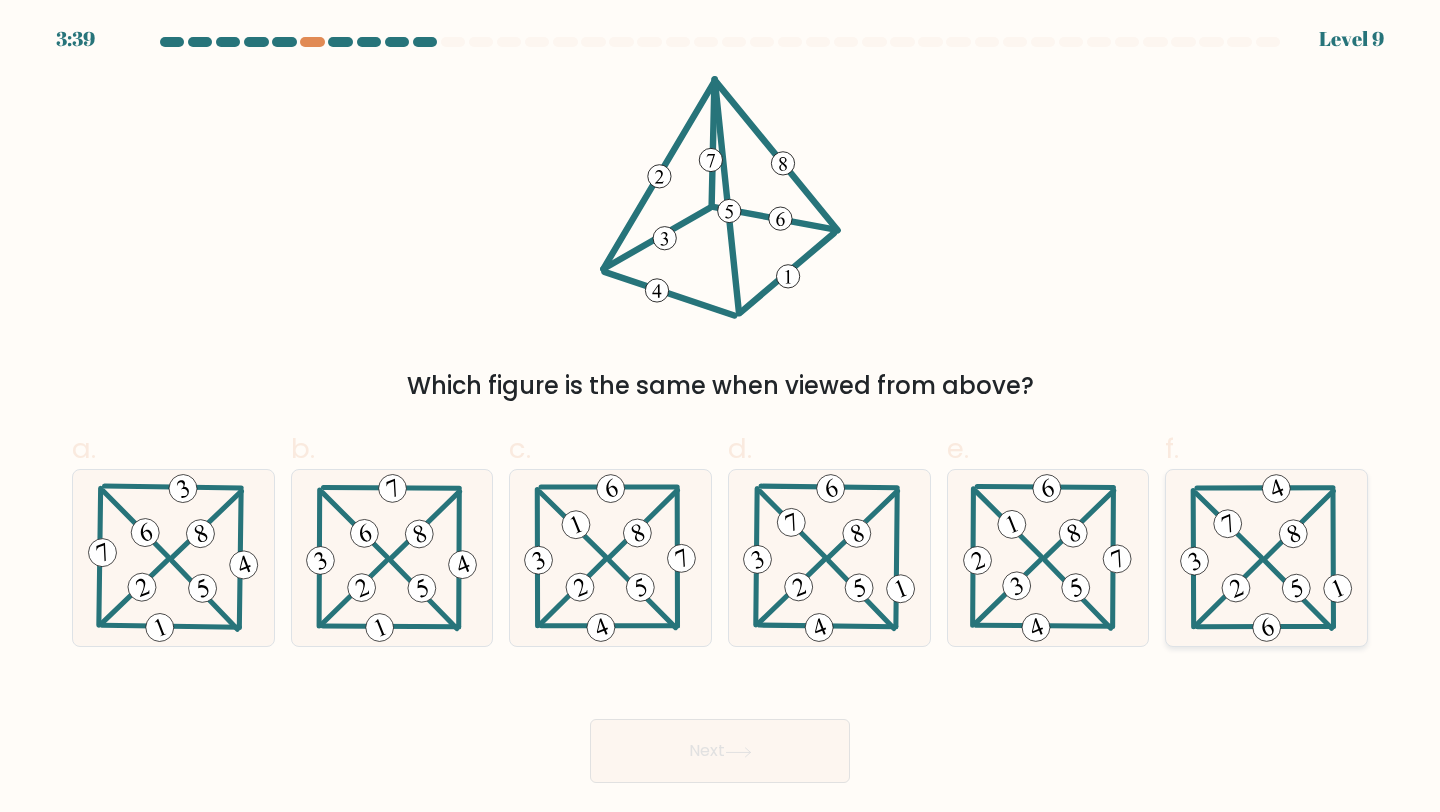 click 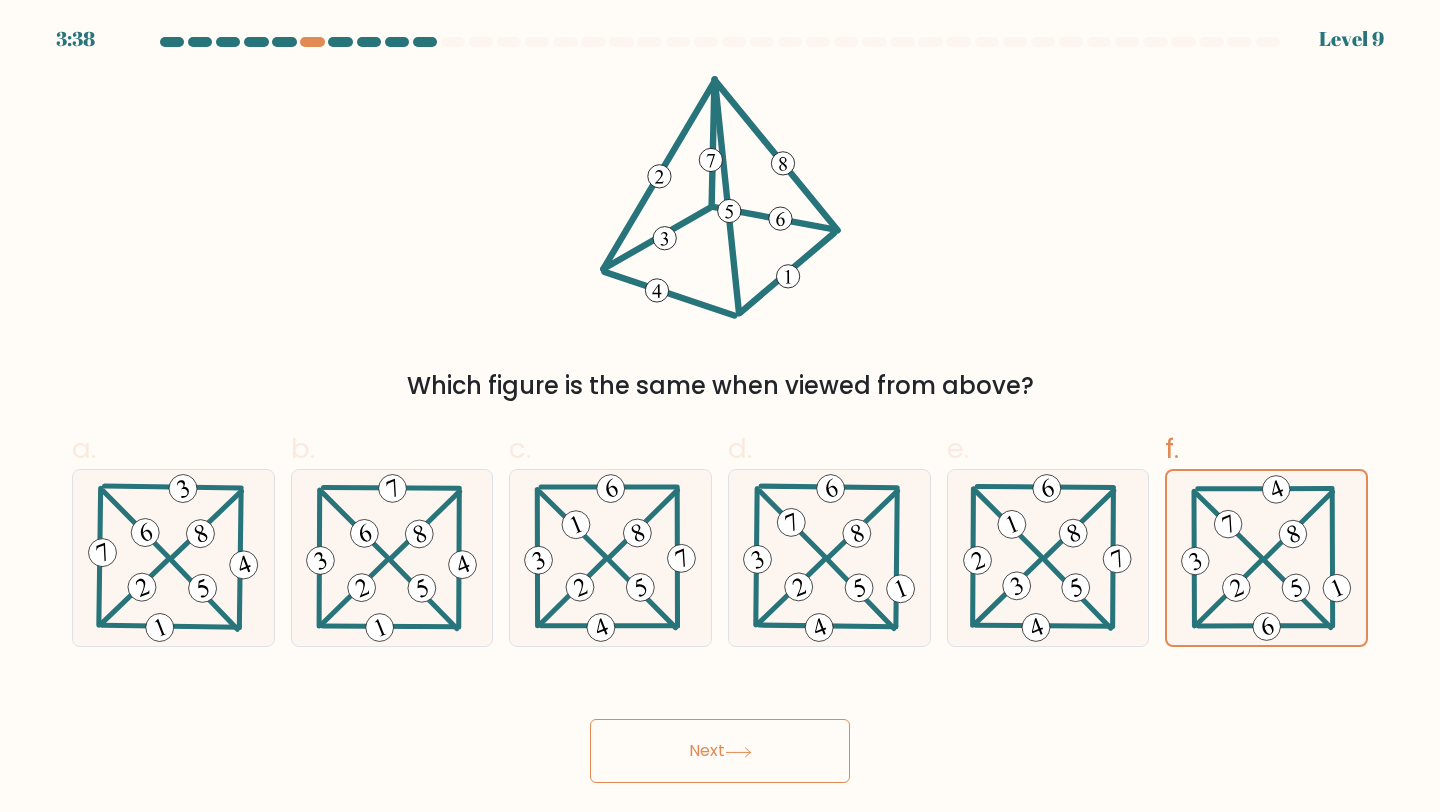 click on "Next" at bounding box center [720, 751] 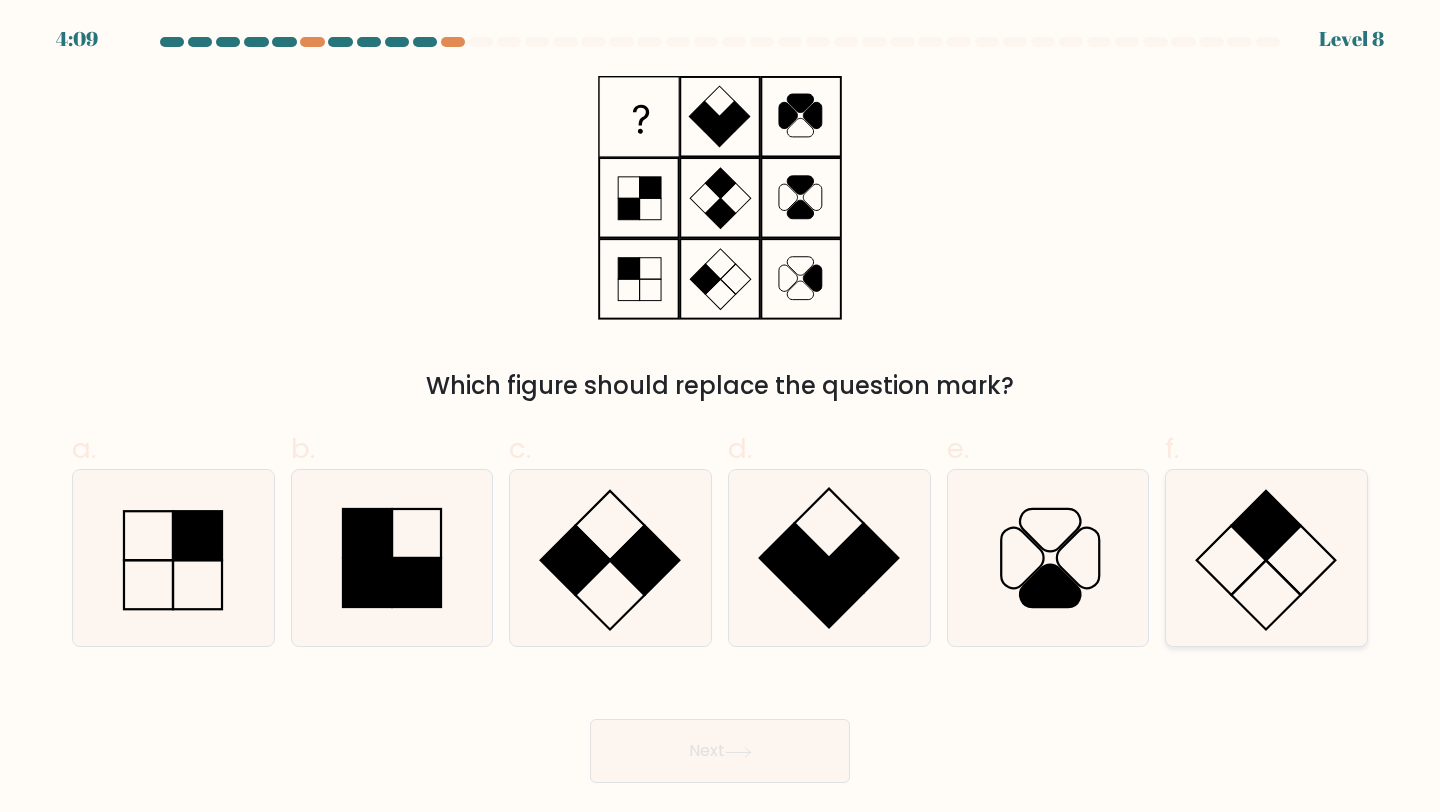 click 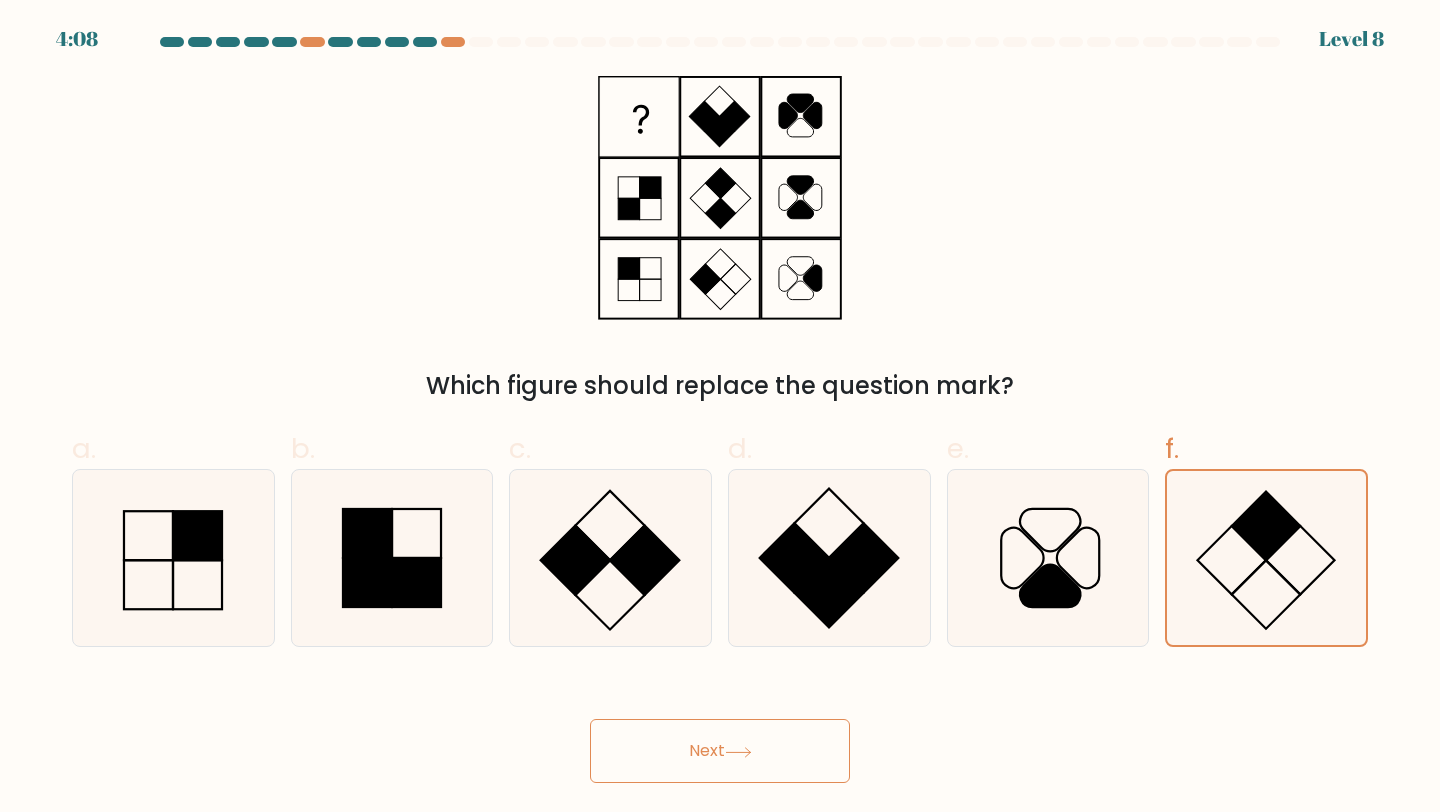 click on "Next" at bounding box center (720, 751) 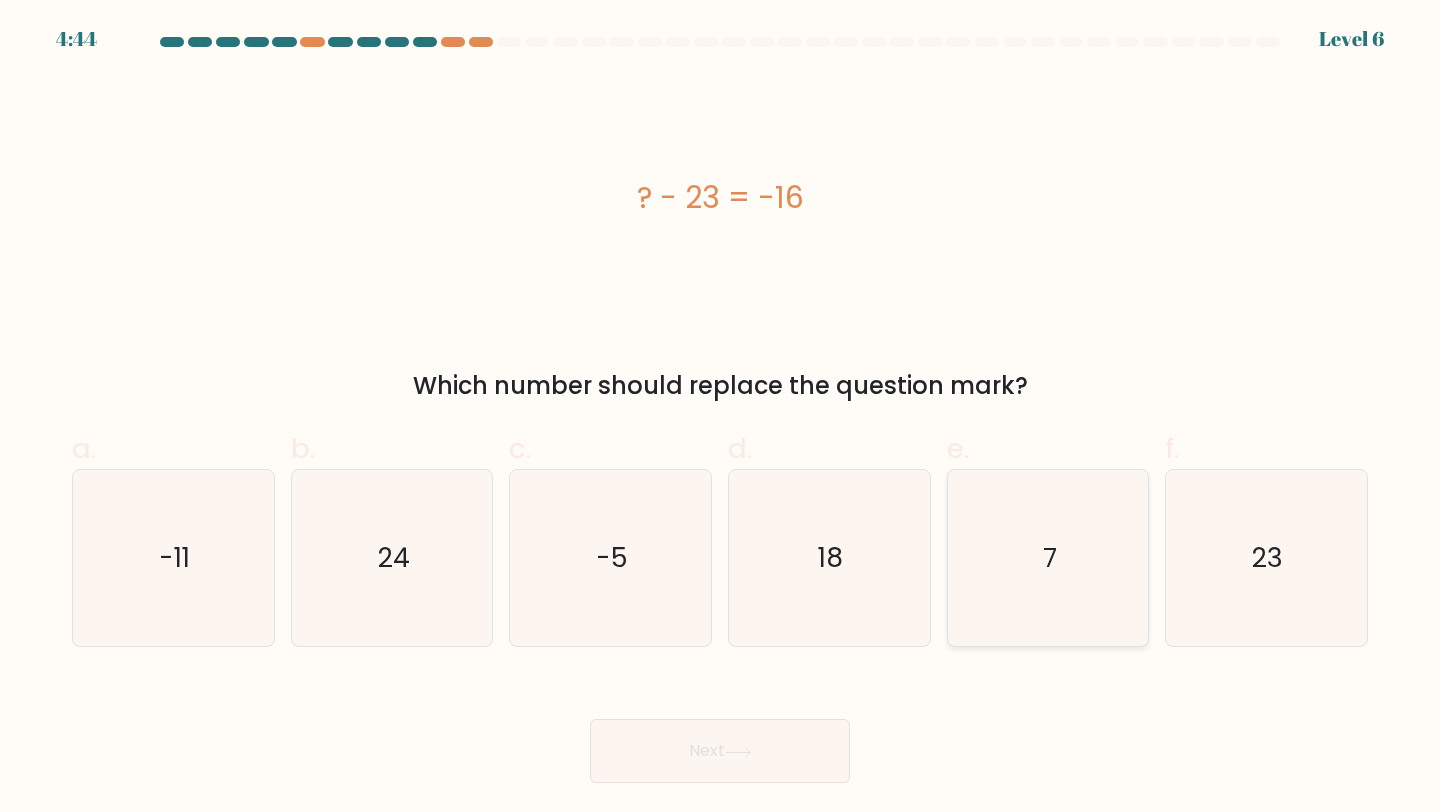 click on "7" 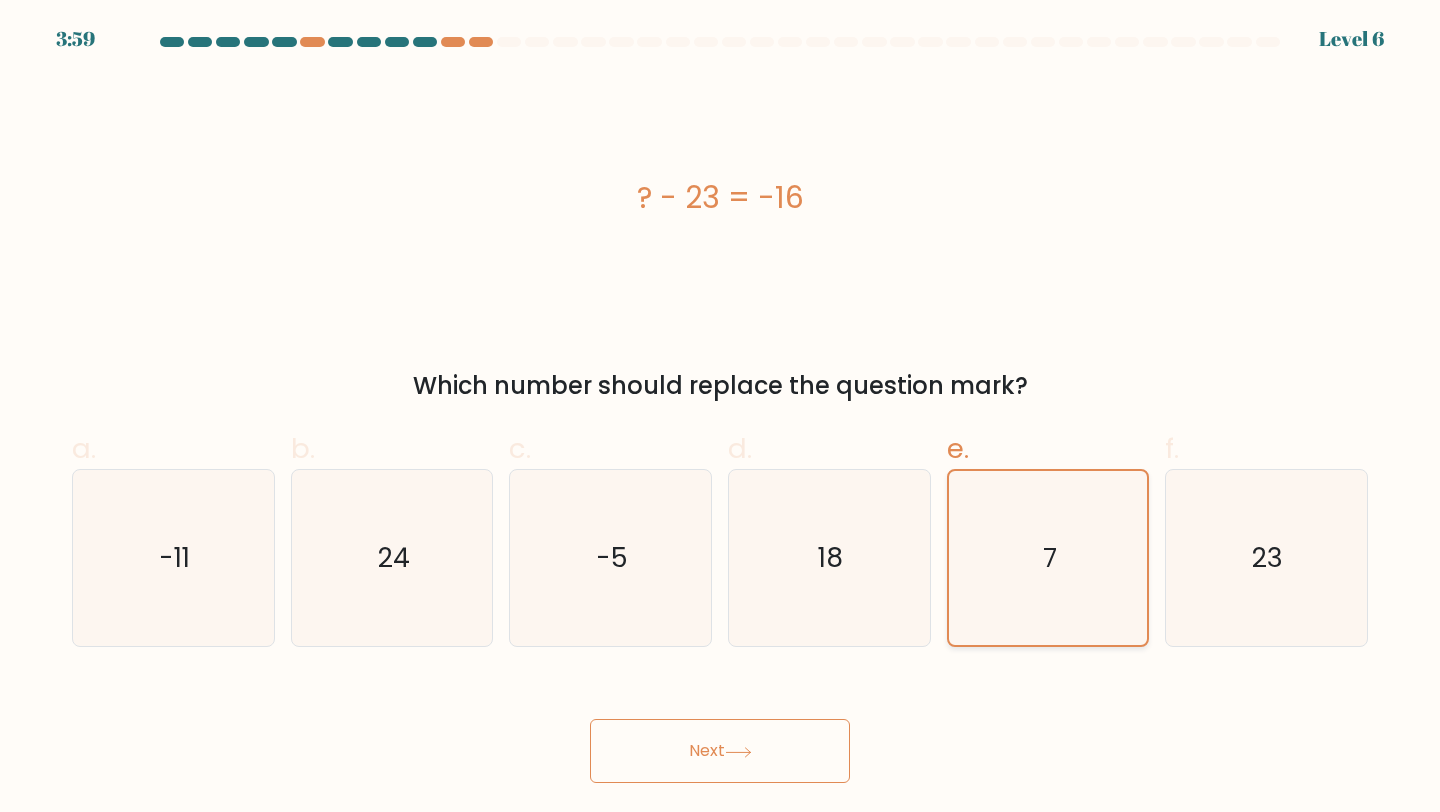 click on "7" 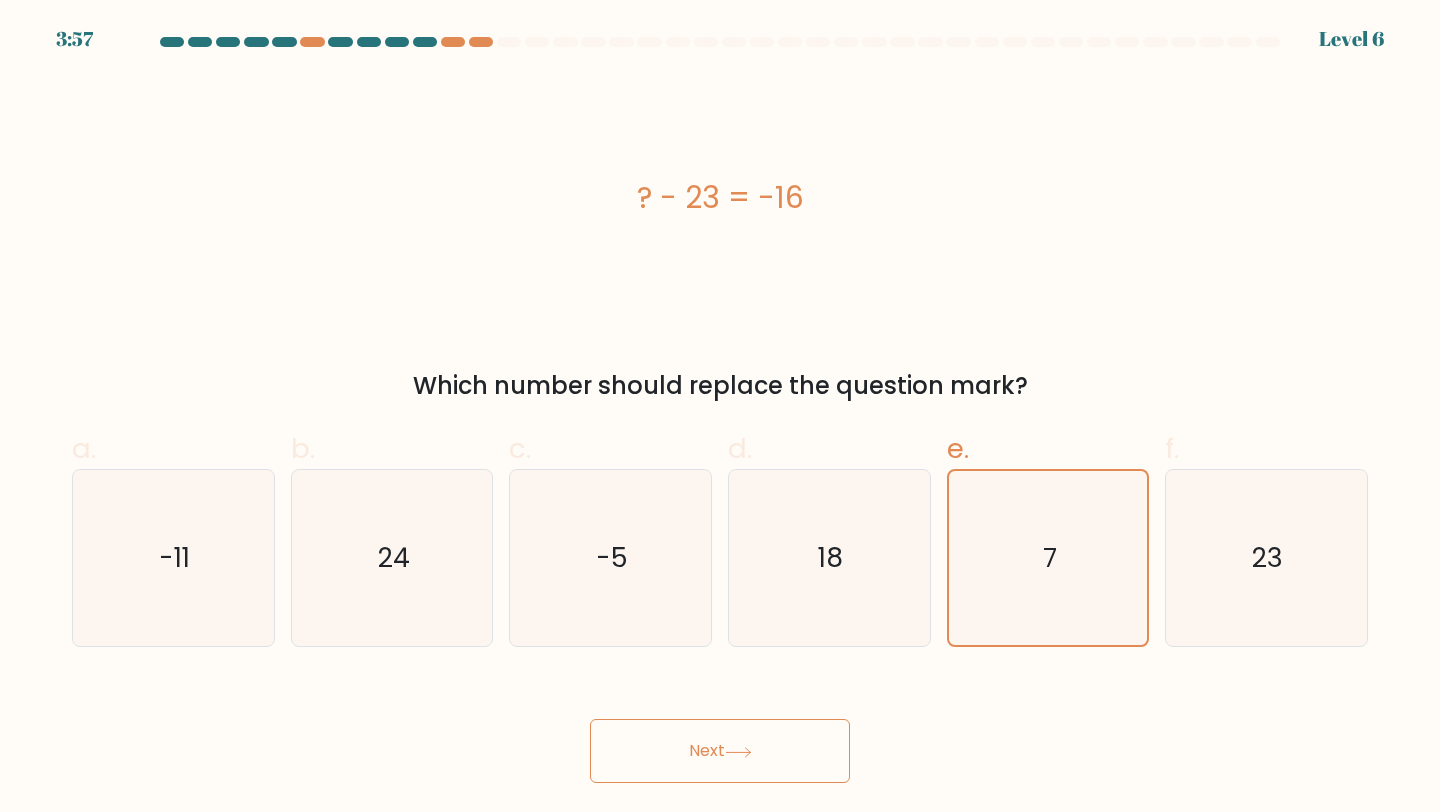 click on "Next" at bounding box center (720, 751) 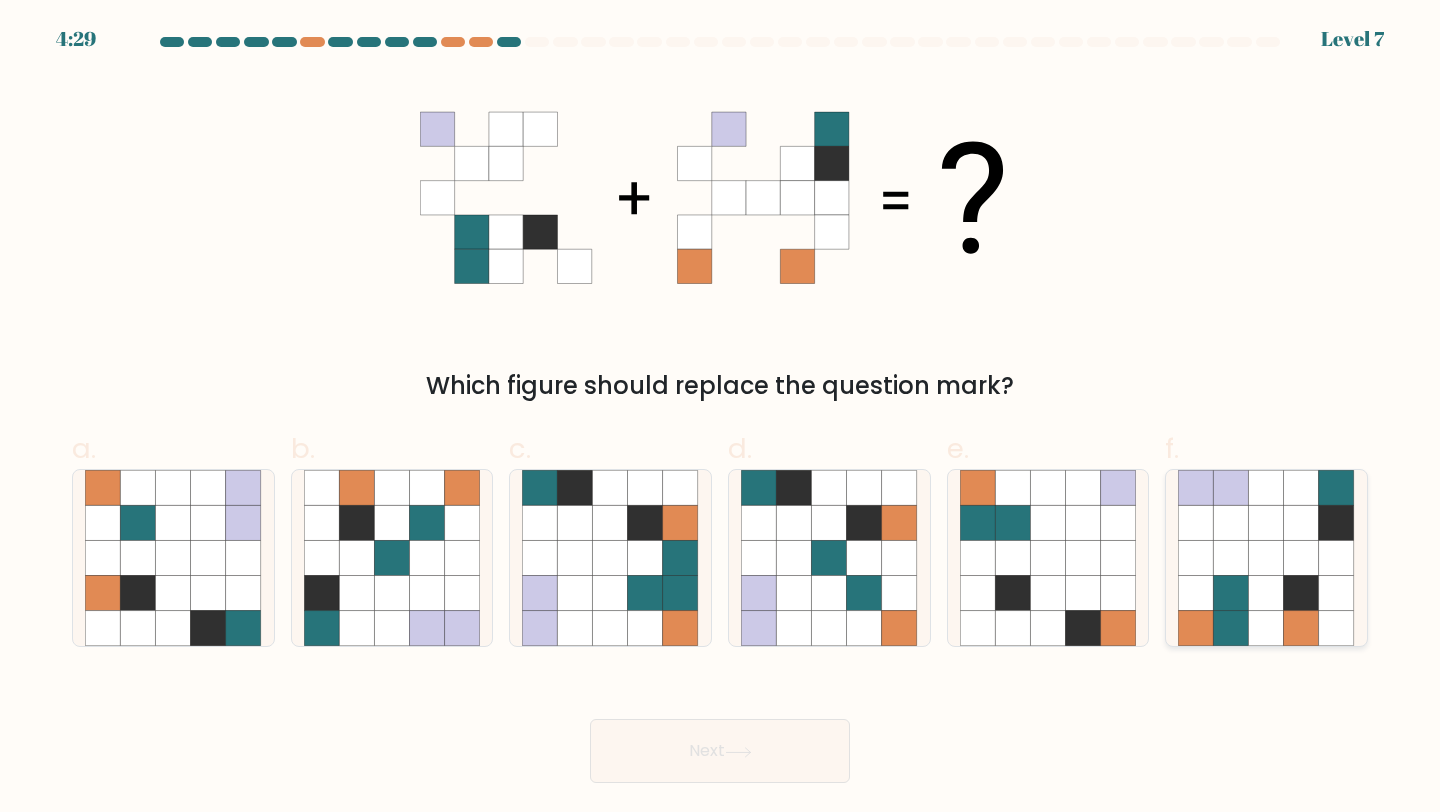 click 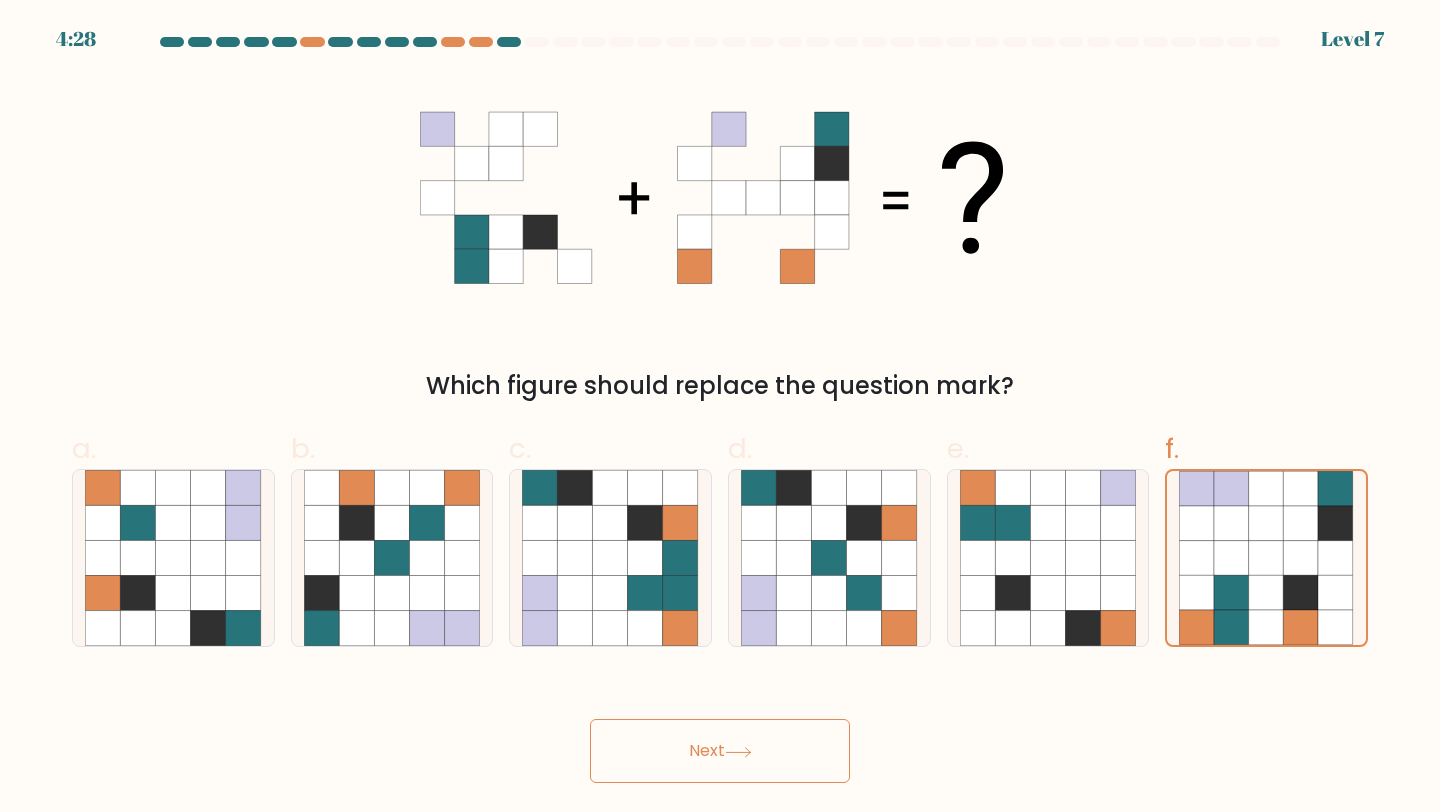 click on "Next" at bounding box center [720, 751] 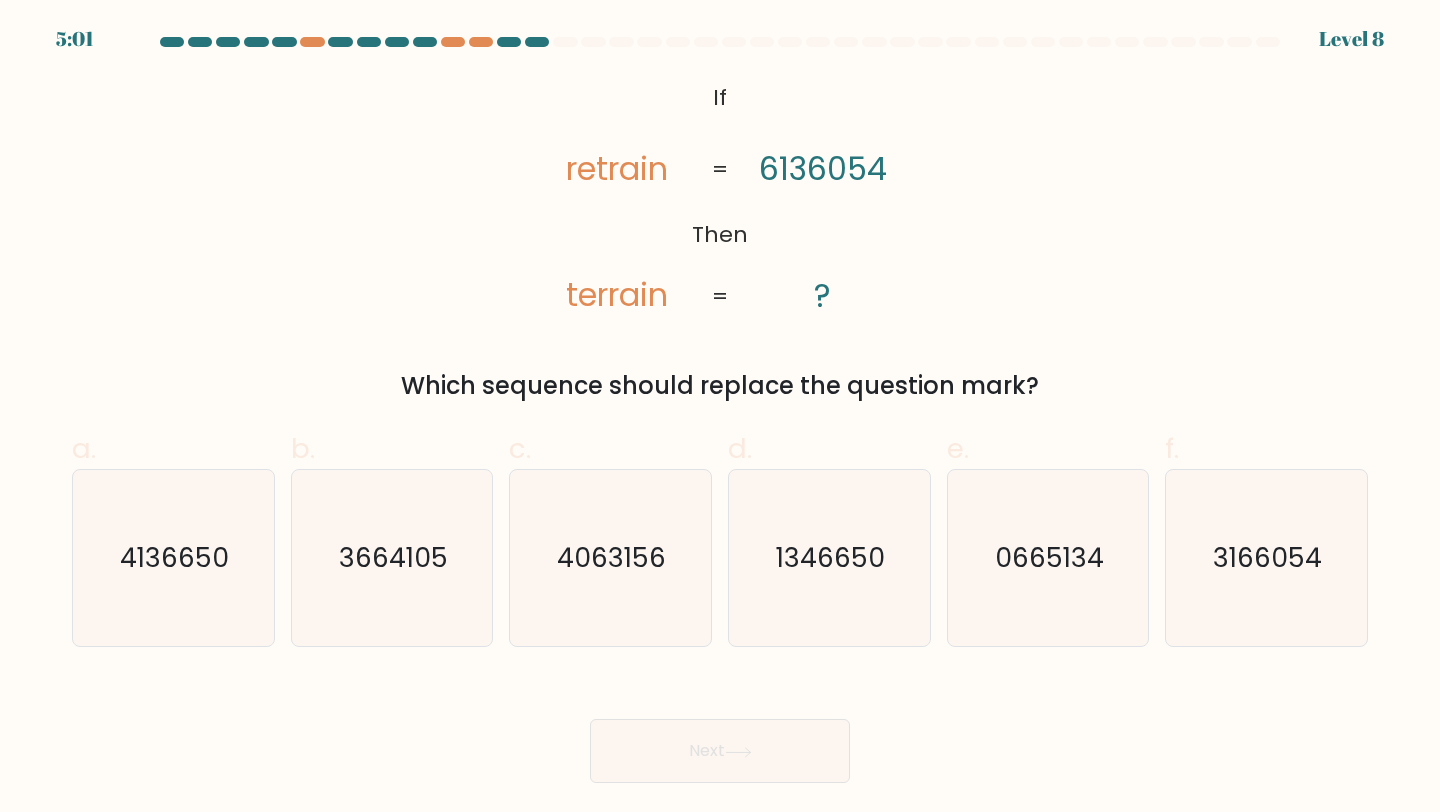click on "If ?" at bounding box center [720, 410] 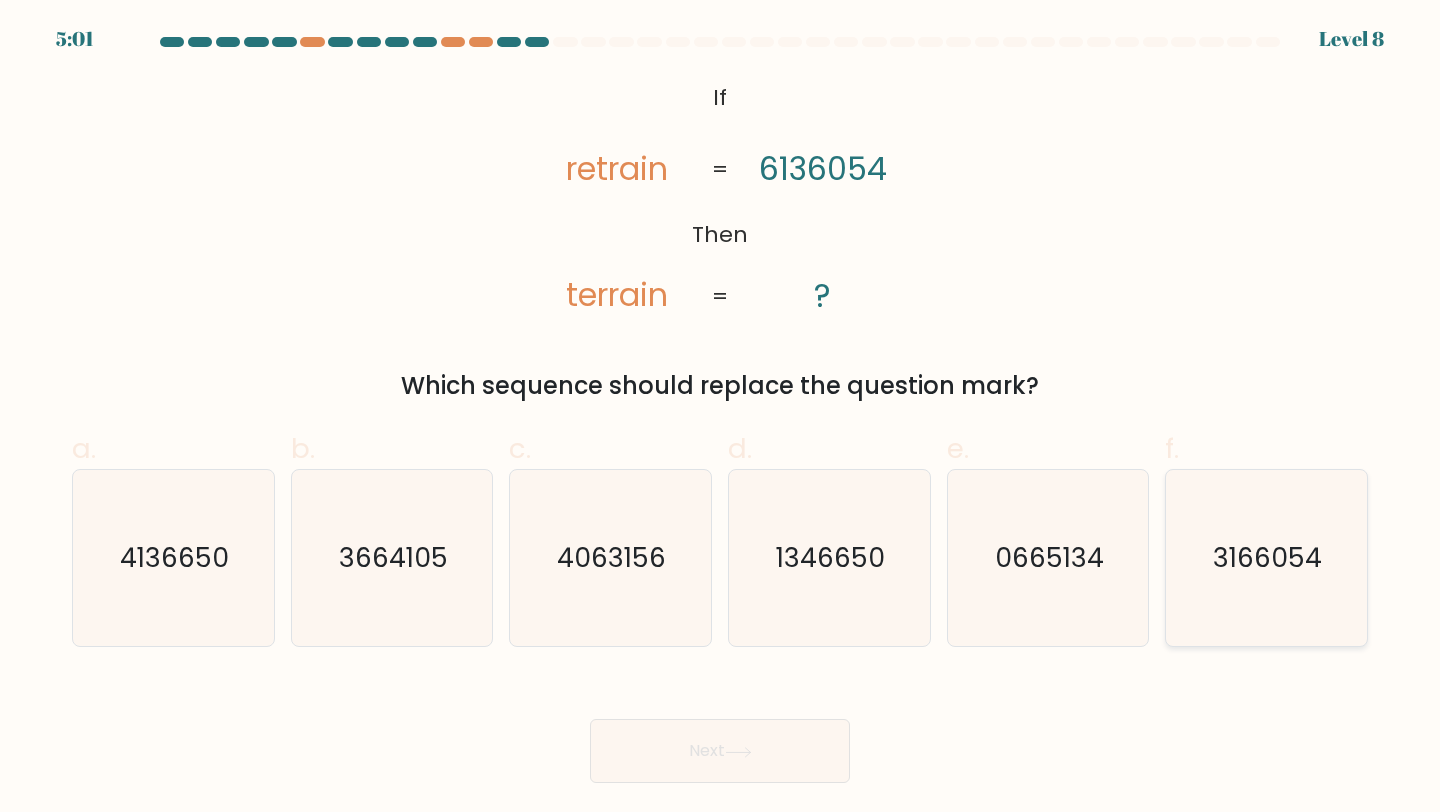 click on "3166054" 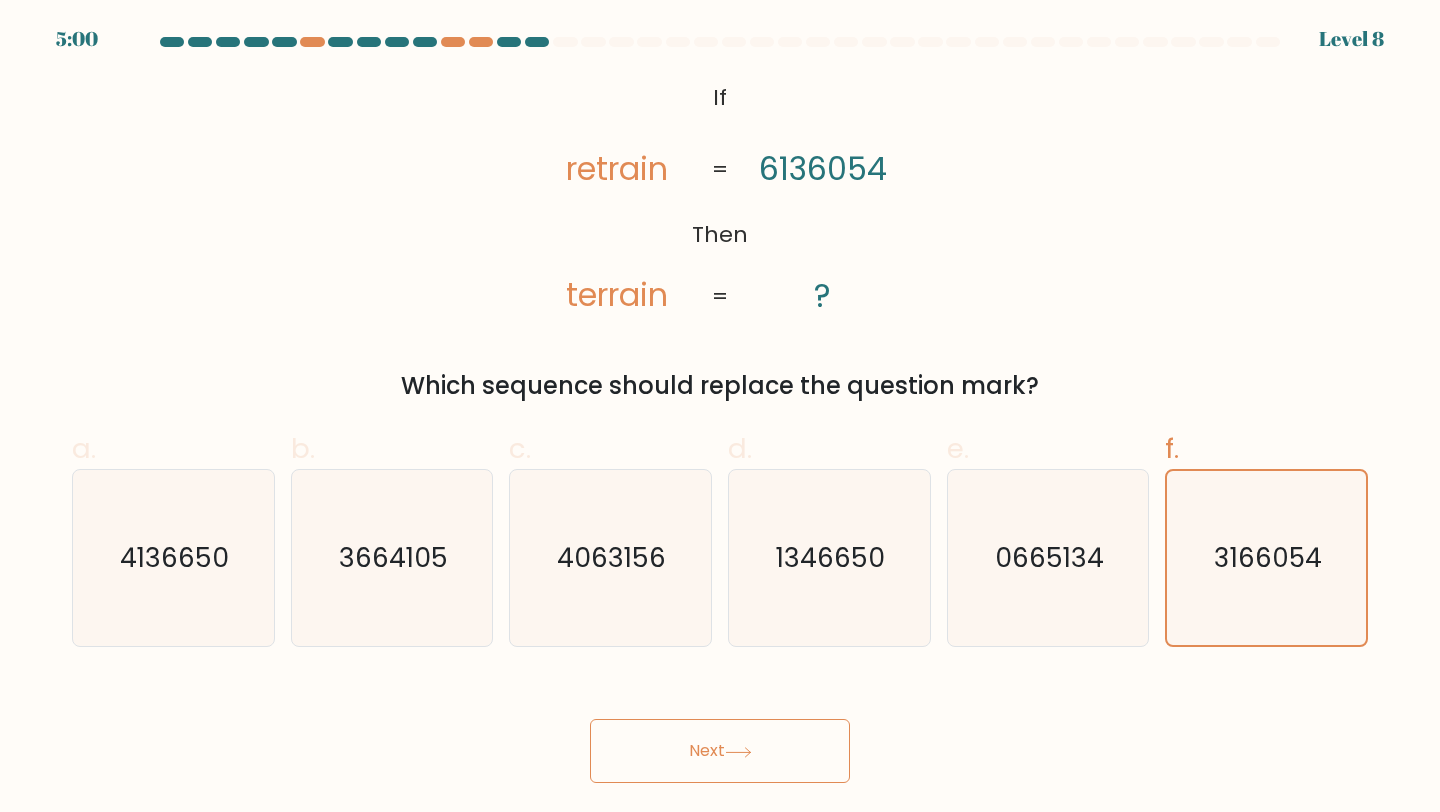 click on "Next" at bounding box center (720, 751) 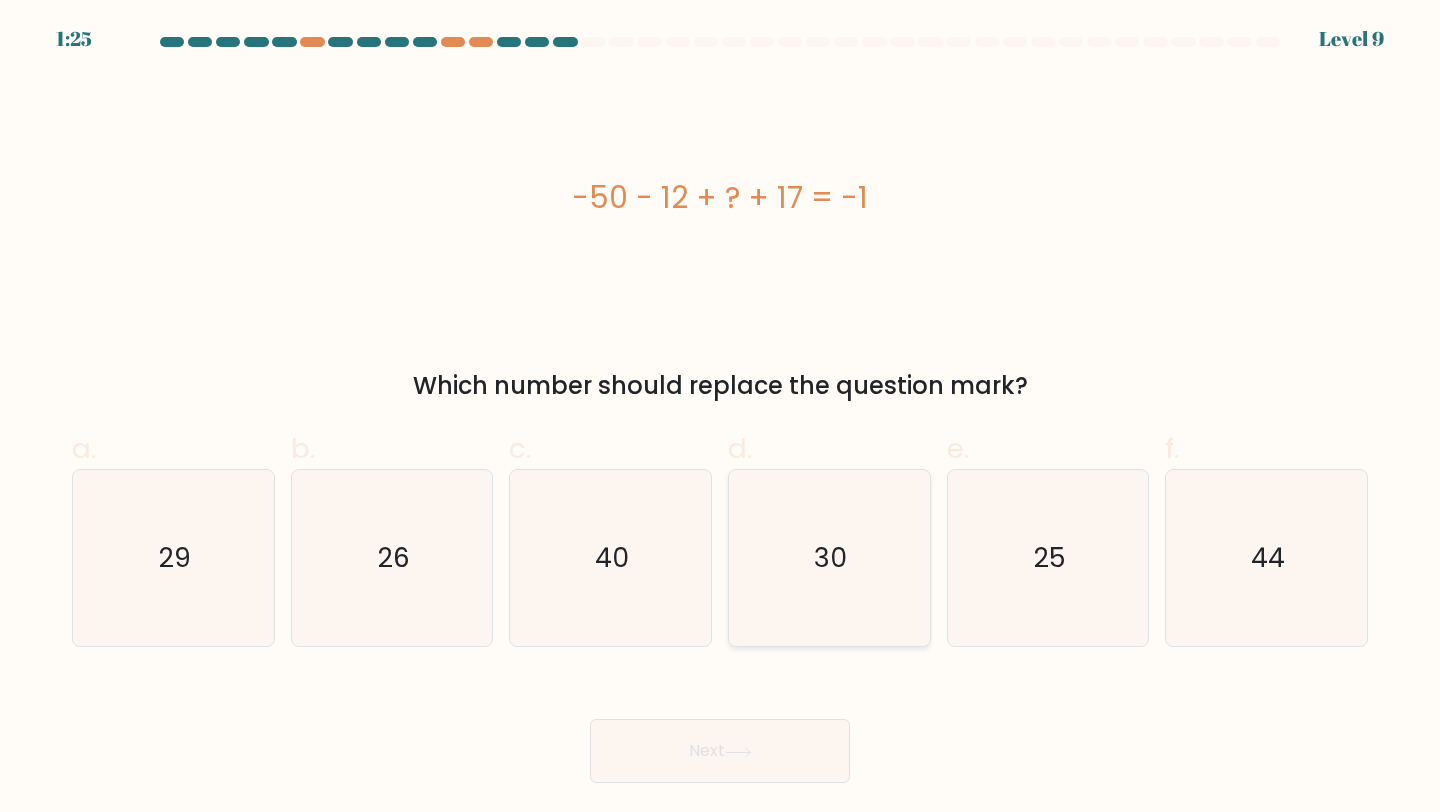 click on "30" 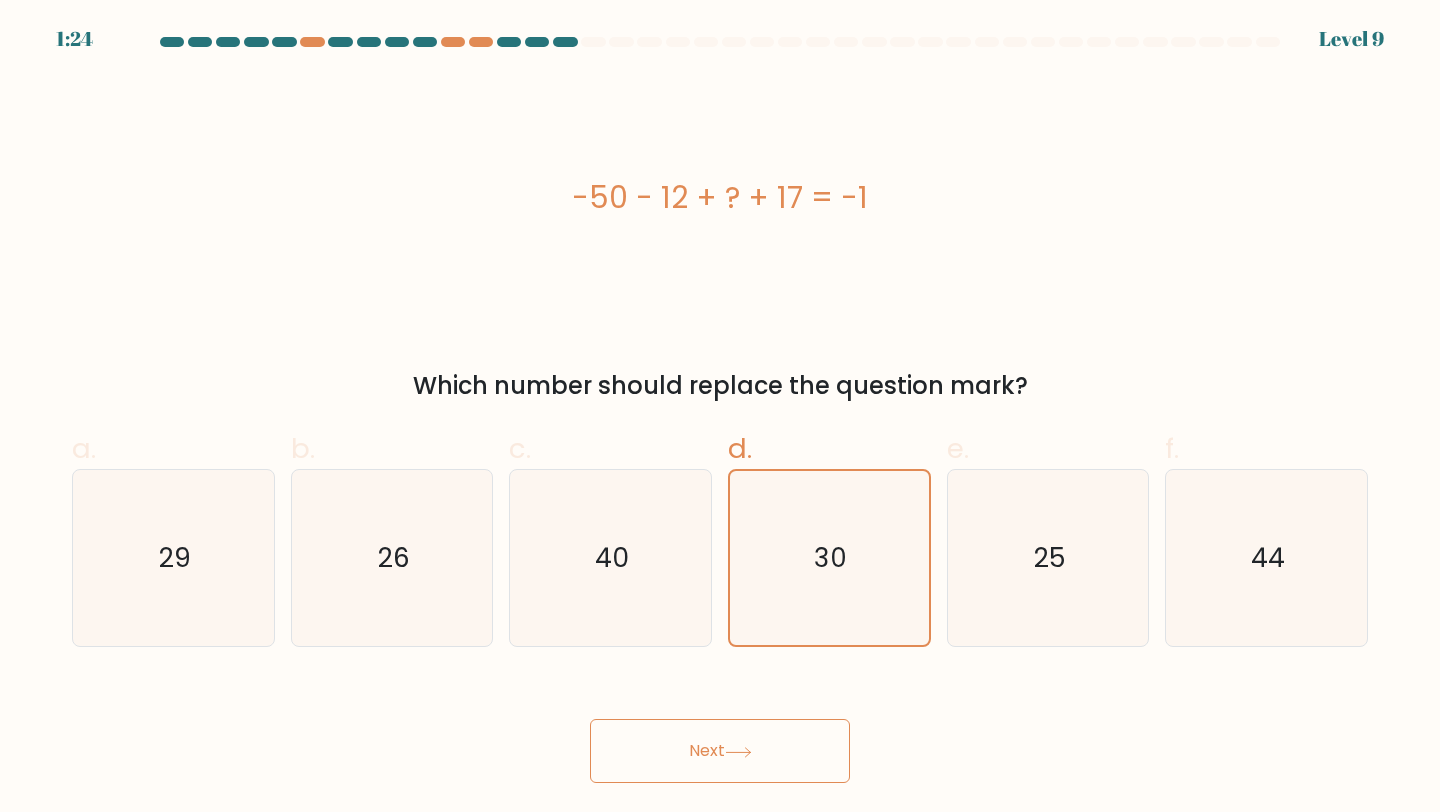 click on "Next" at bounding box center [720, 751] 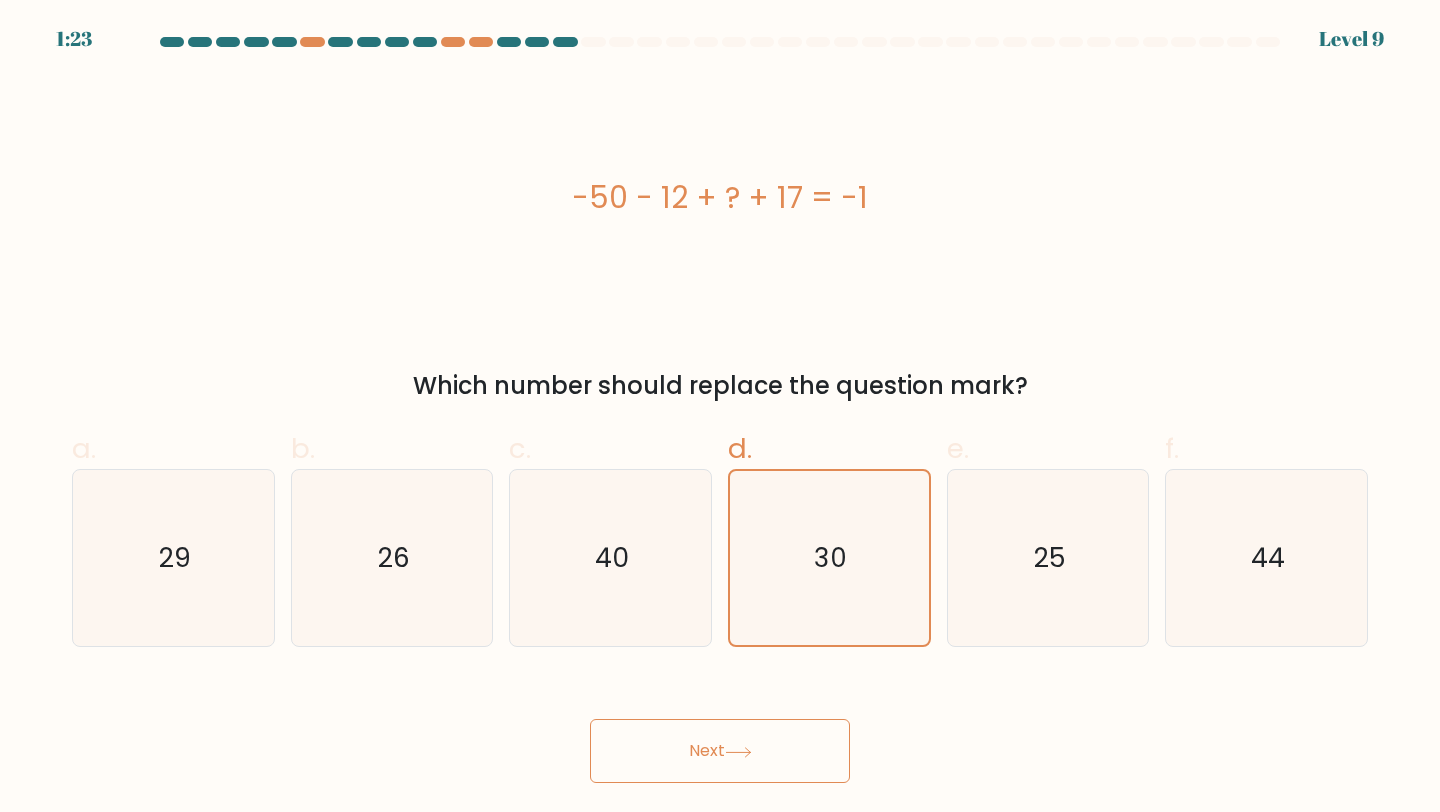 click 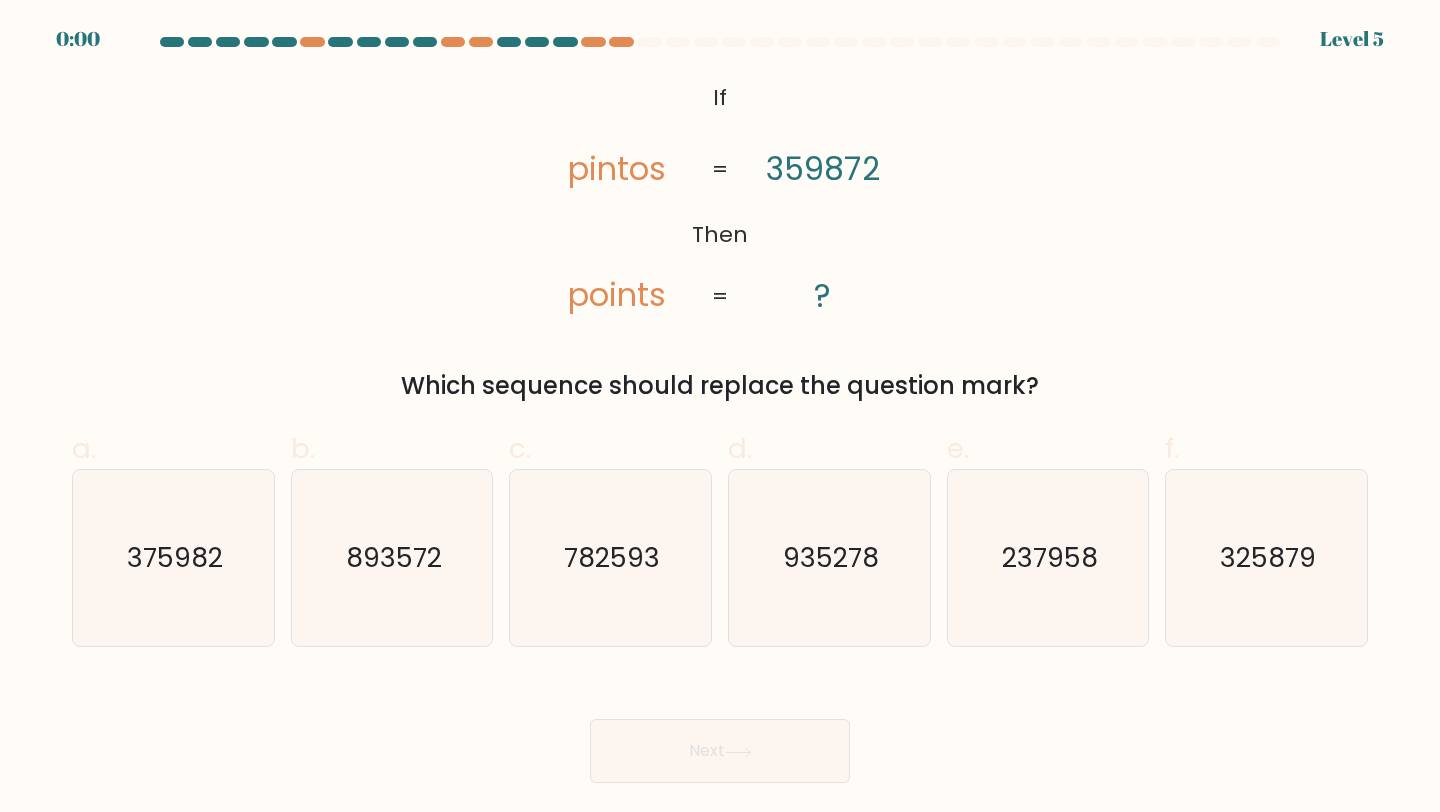 scroll, scrollTop: 0, scrollLeft: 0, axis: both 